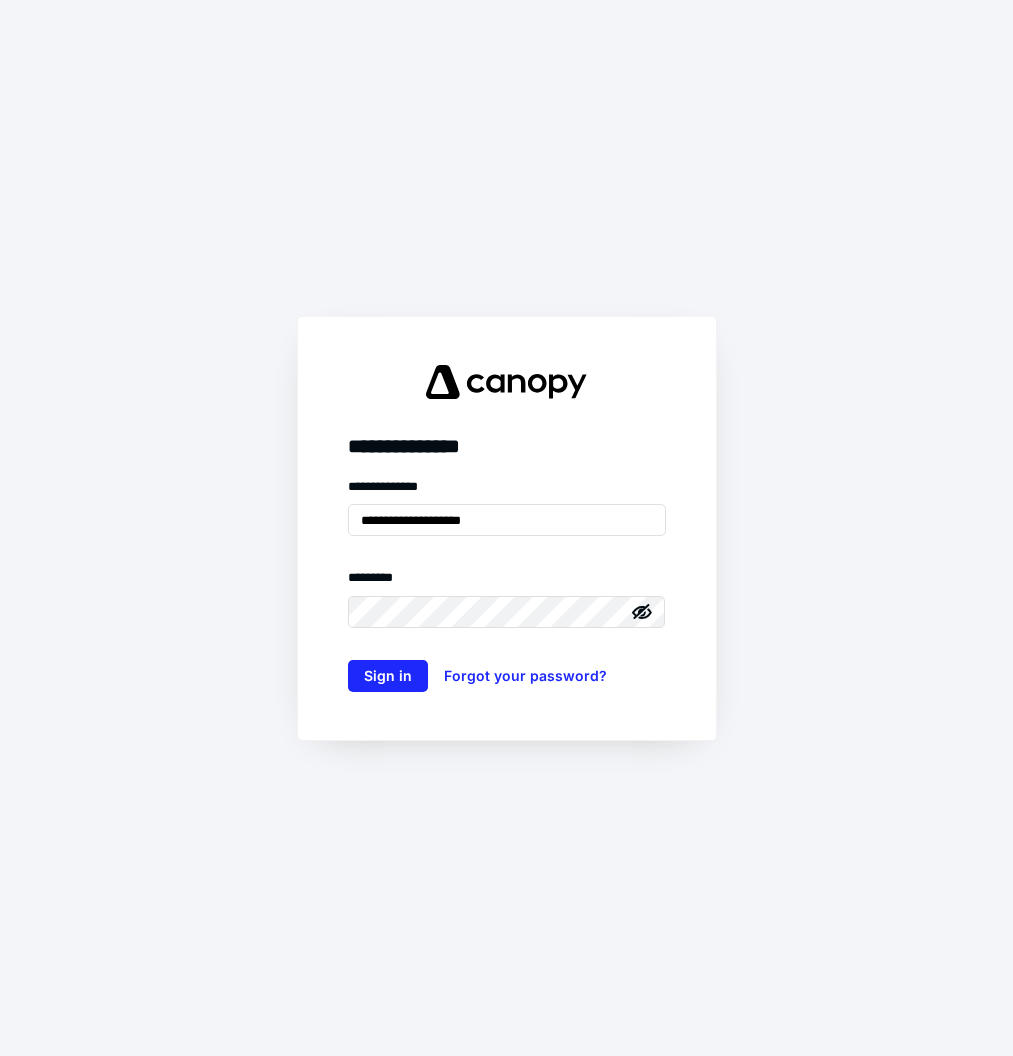 scroll, scrollTop: 0, scrollLeft: 0, axis: both 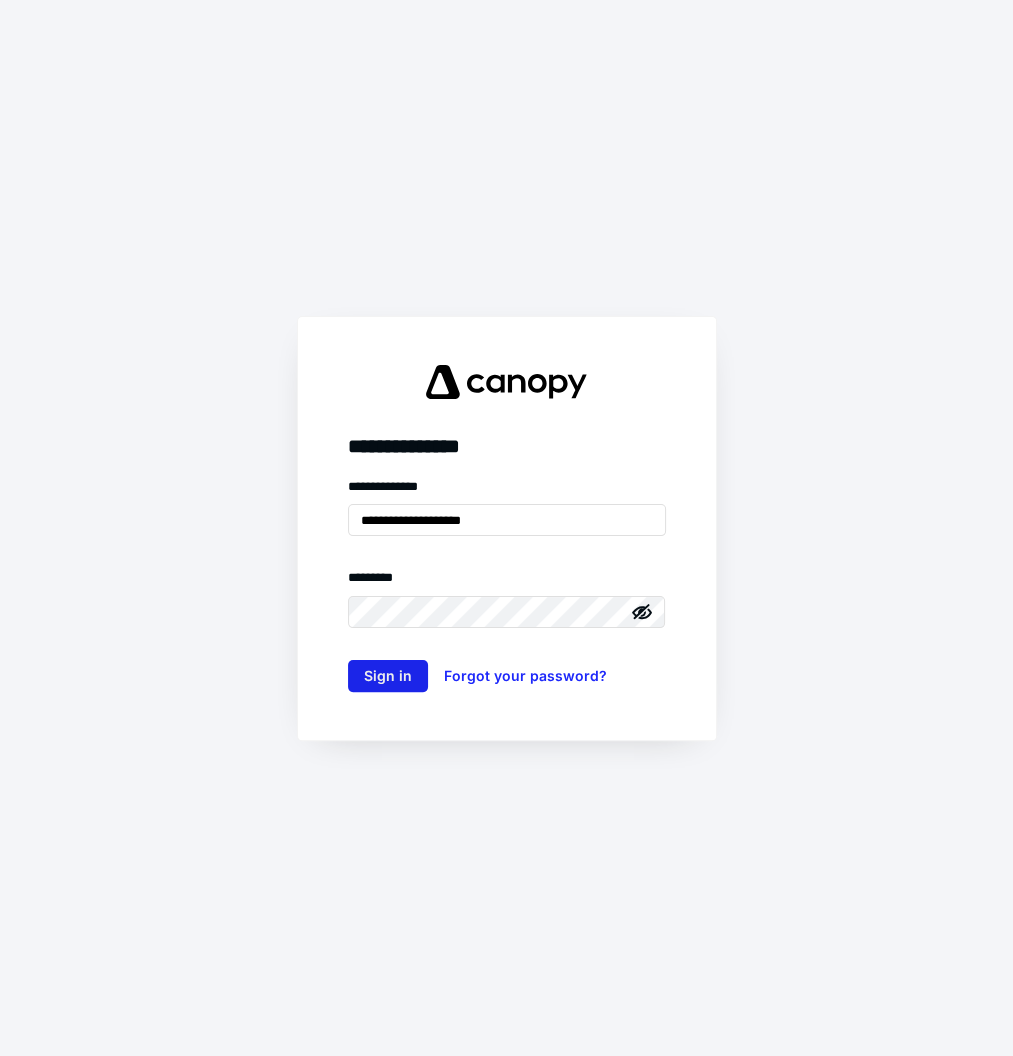 type on "**********" 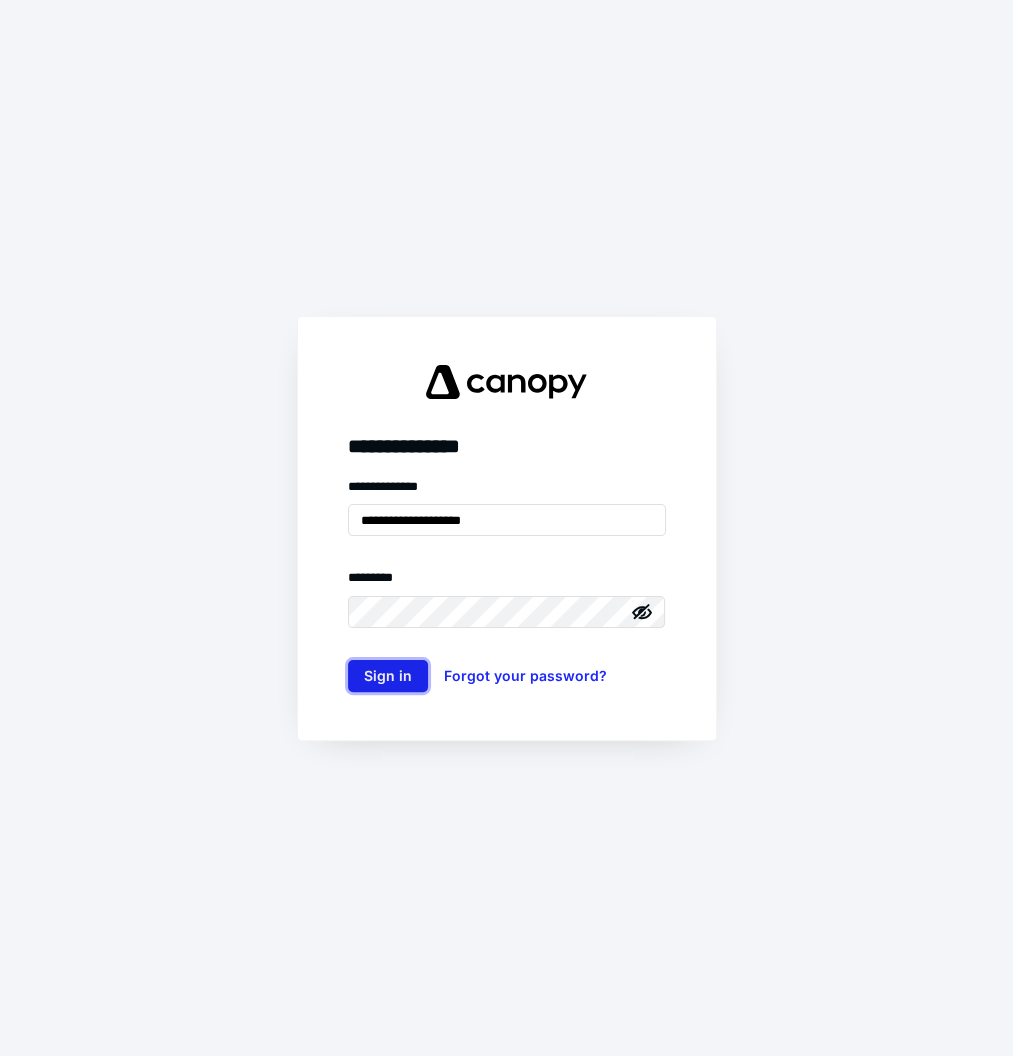 click on "Sign in" at bounding box center [388, 676] 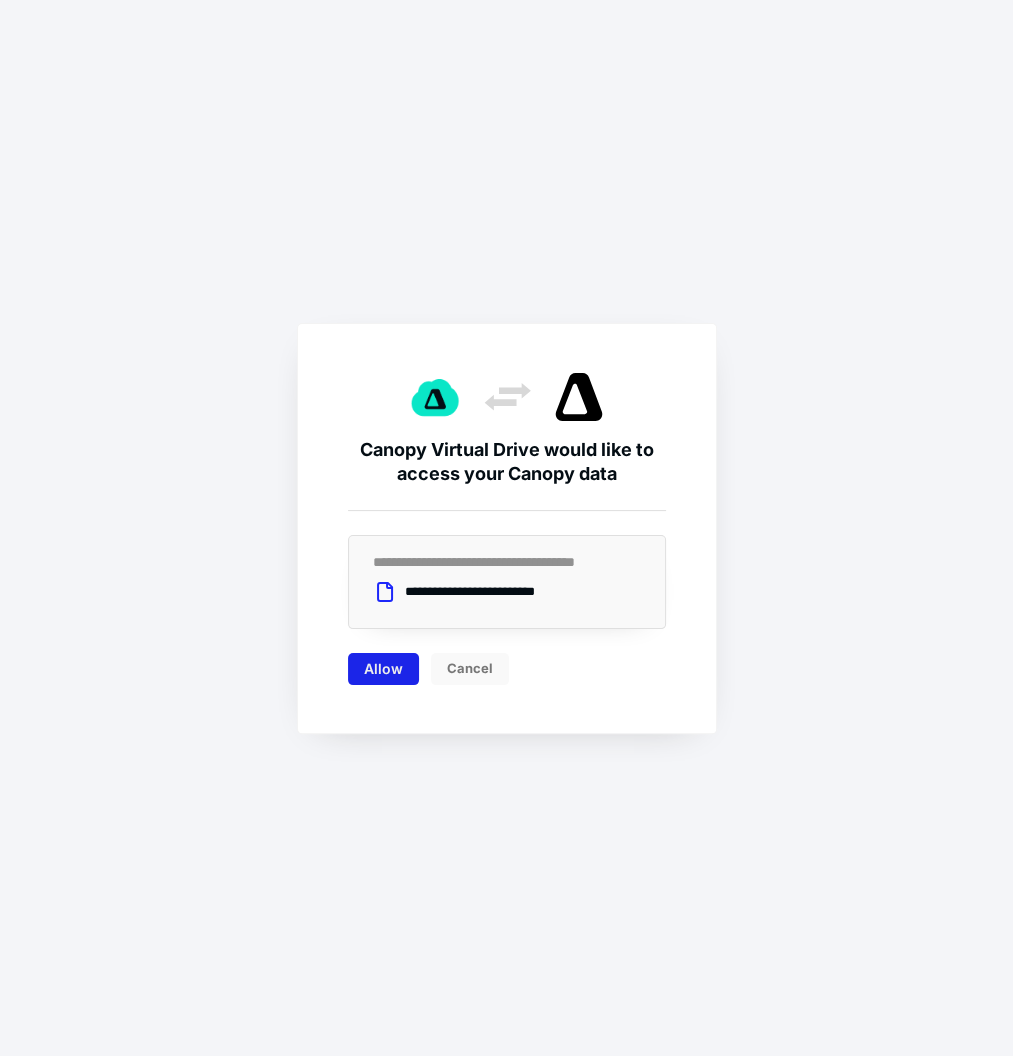 click on "Allow" at bounding box center (383, 669) 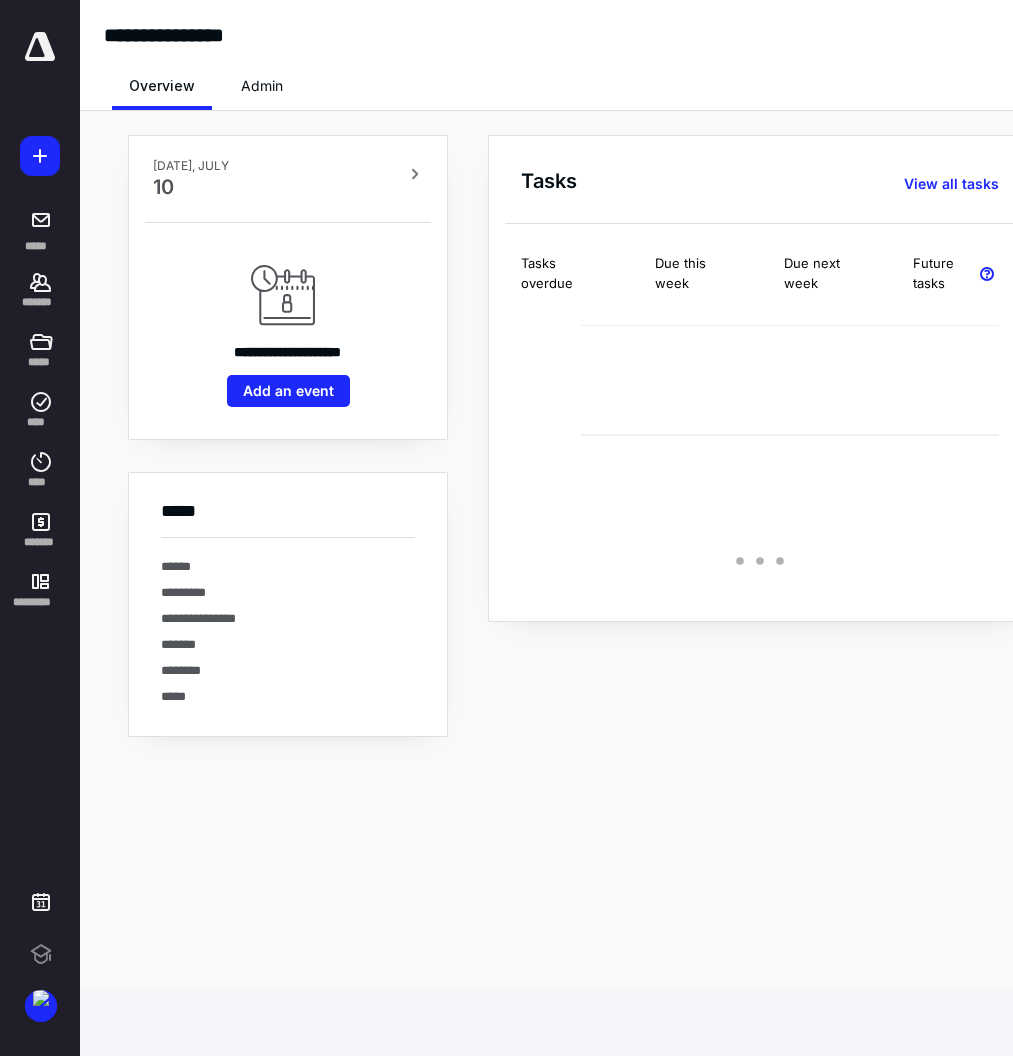 scroll, scrollTop: 0, scrollLeft: 0, axis: both 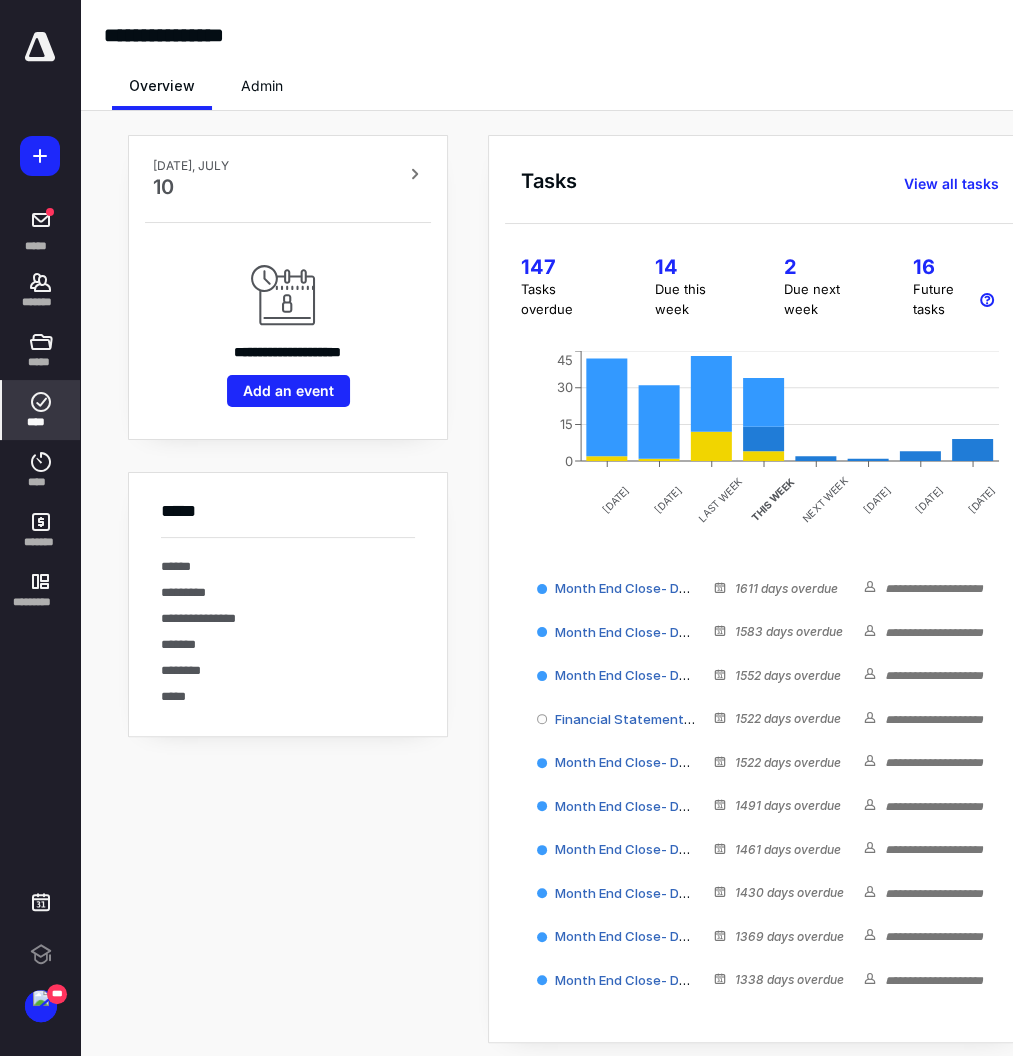 click on "****" at bounding box center [41, 410] 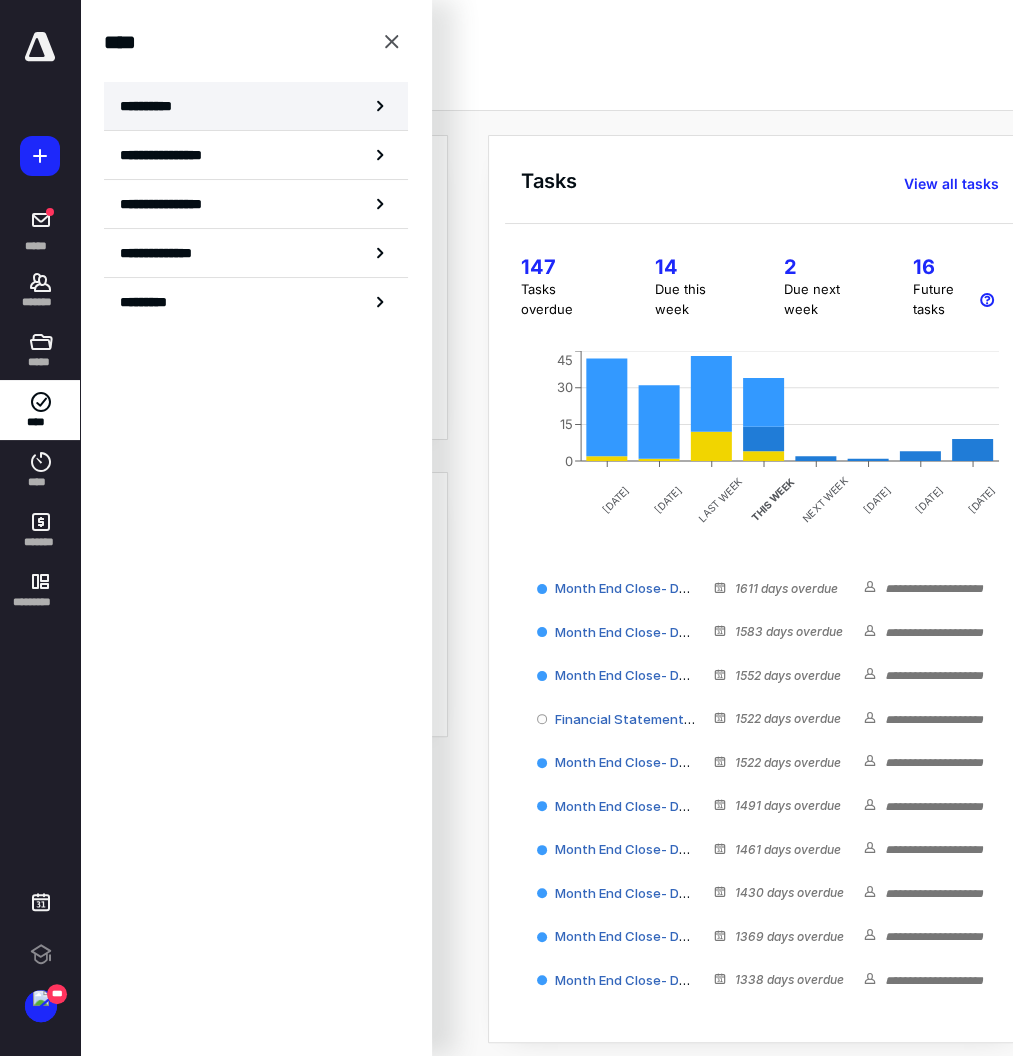 click on "**********" at bounding box center (256, 106) 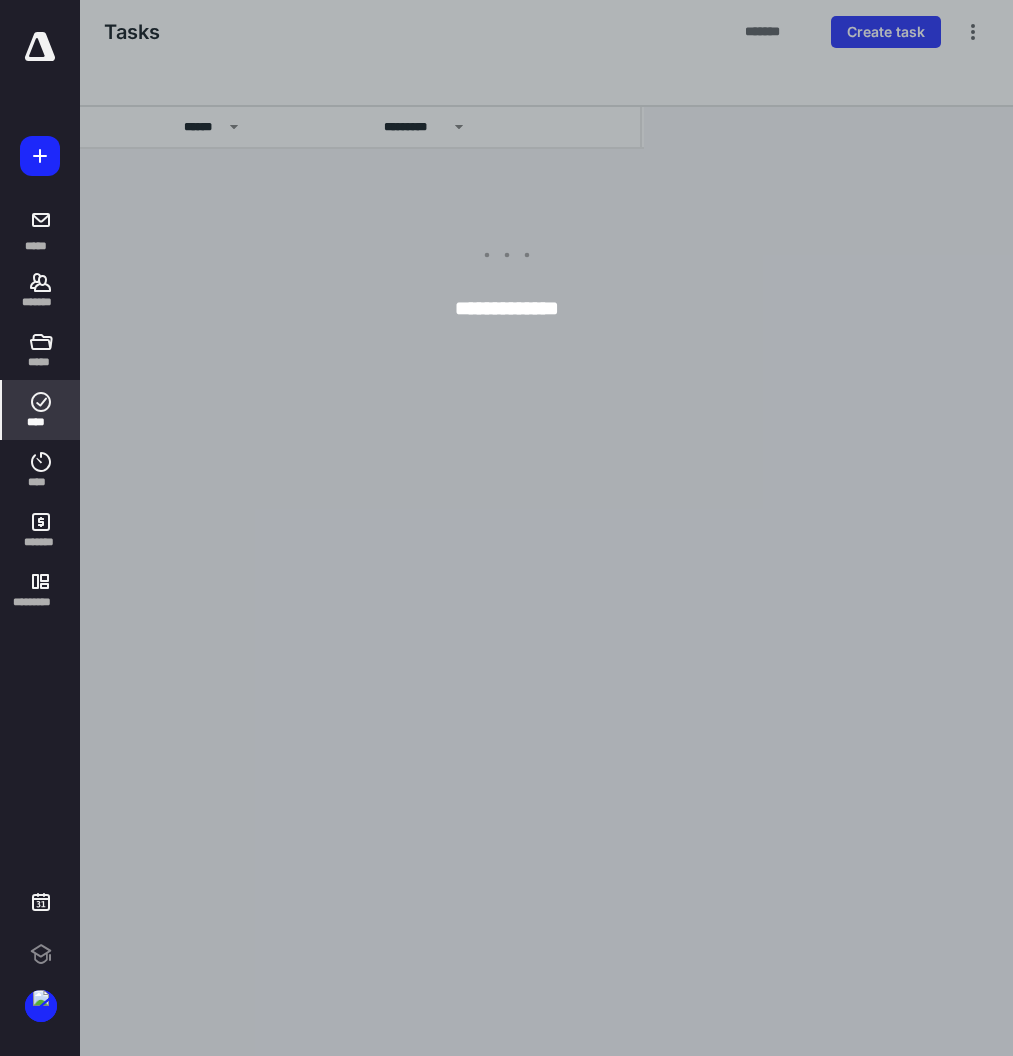 scroll, scrollTop: 0, scrollLeft: 0, axis: both 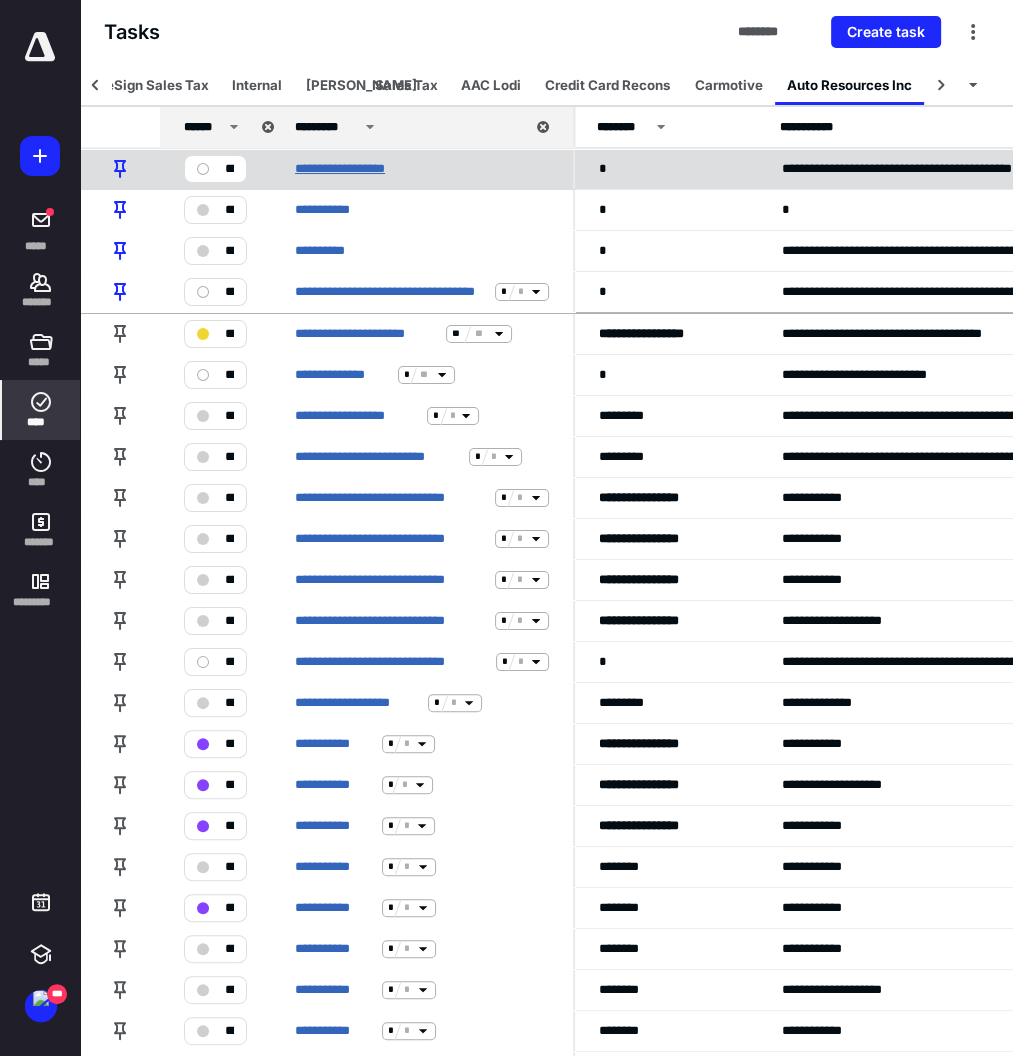 click on "**********" at bounding box center [352, 169] 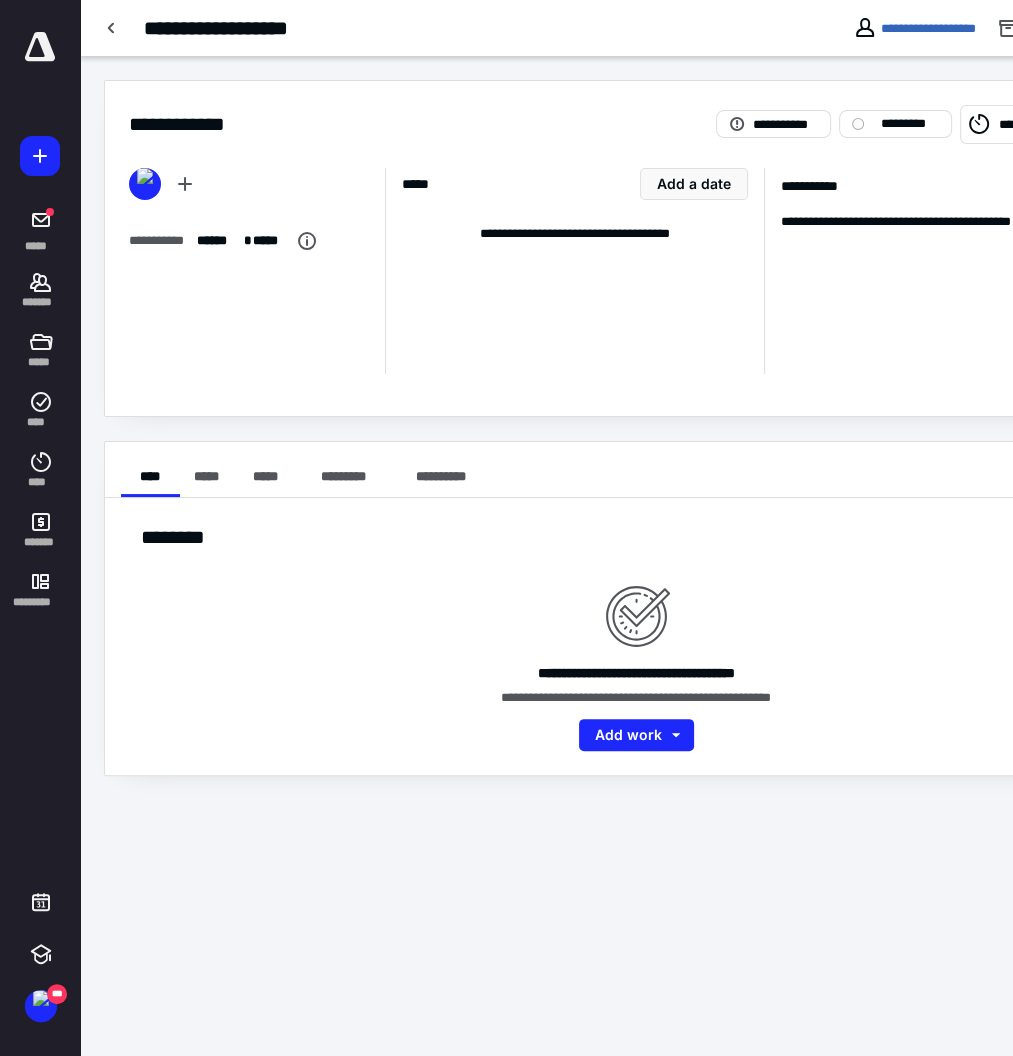 click 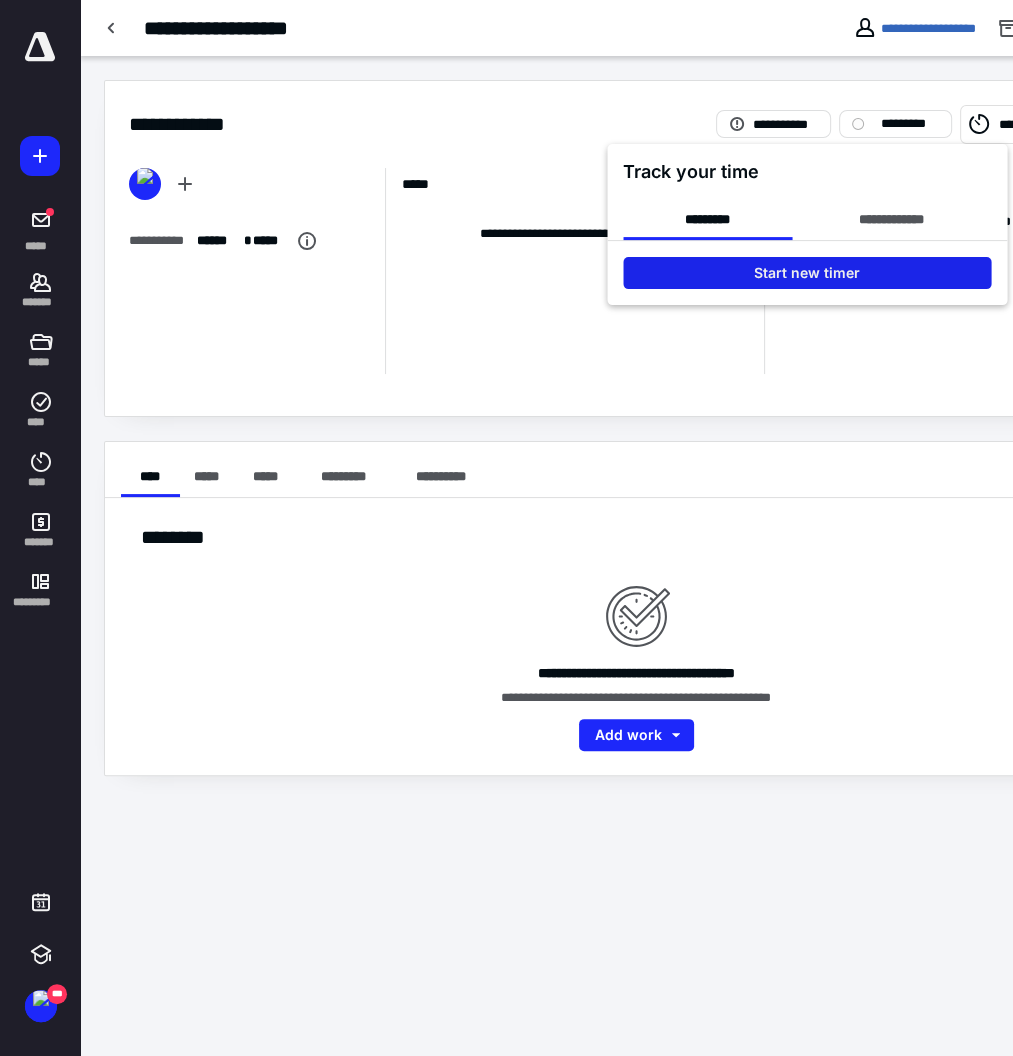 click on "Start new timer" at bounding box center [807, 273] 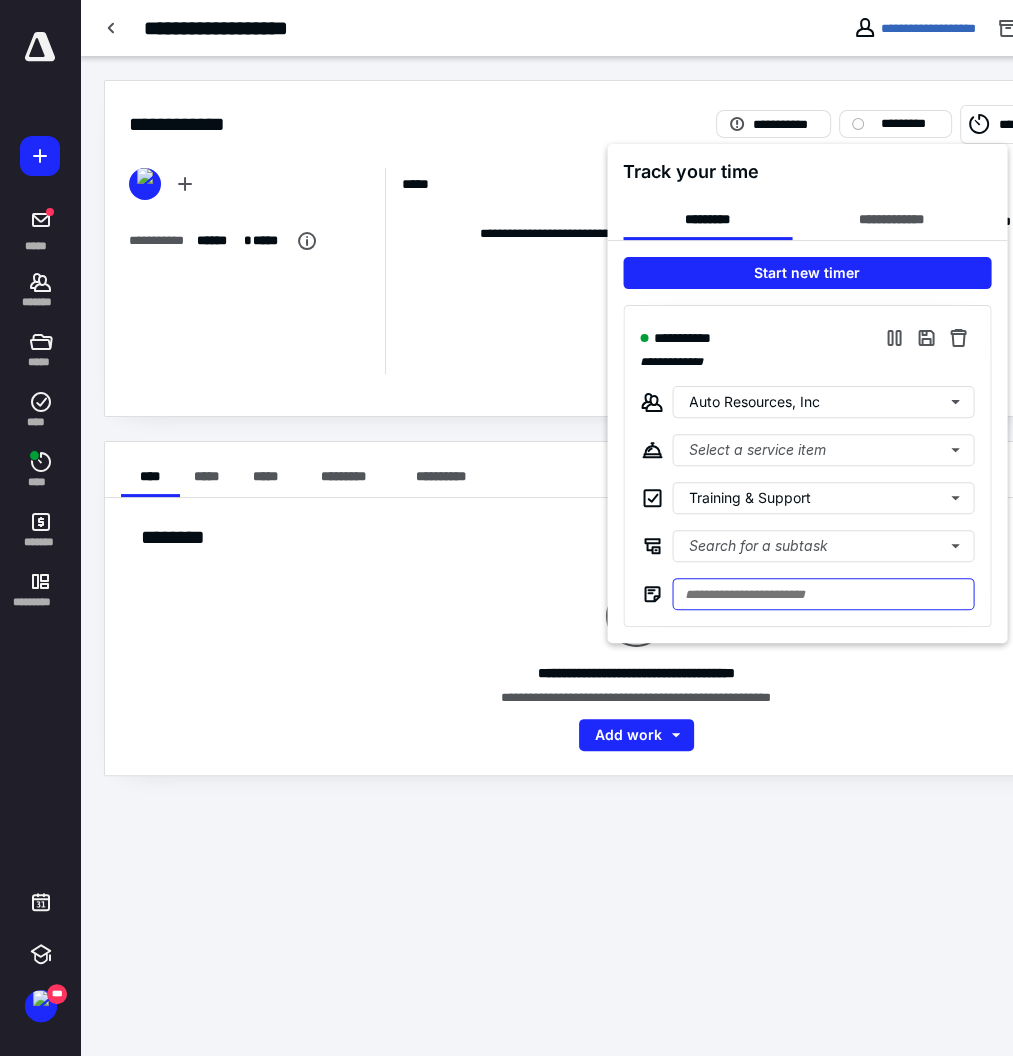 click at bounding box center (823, 594) 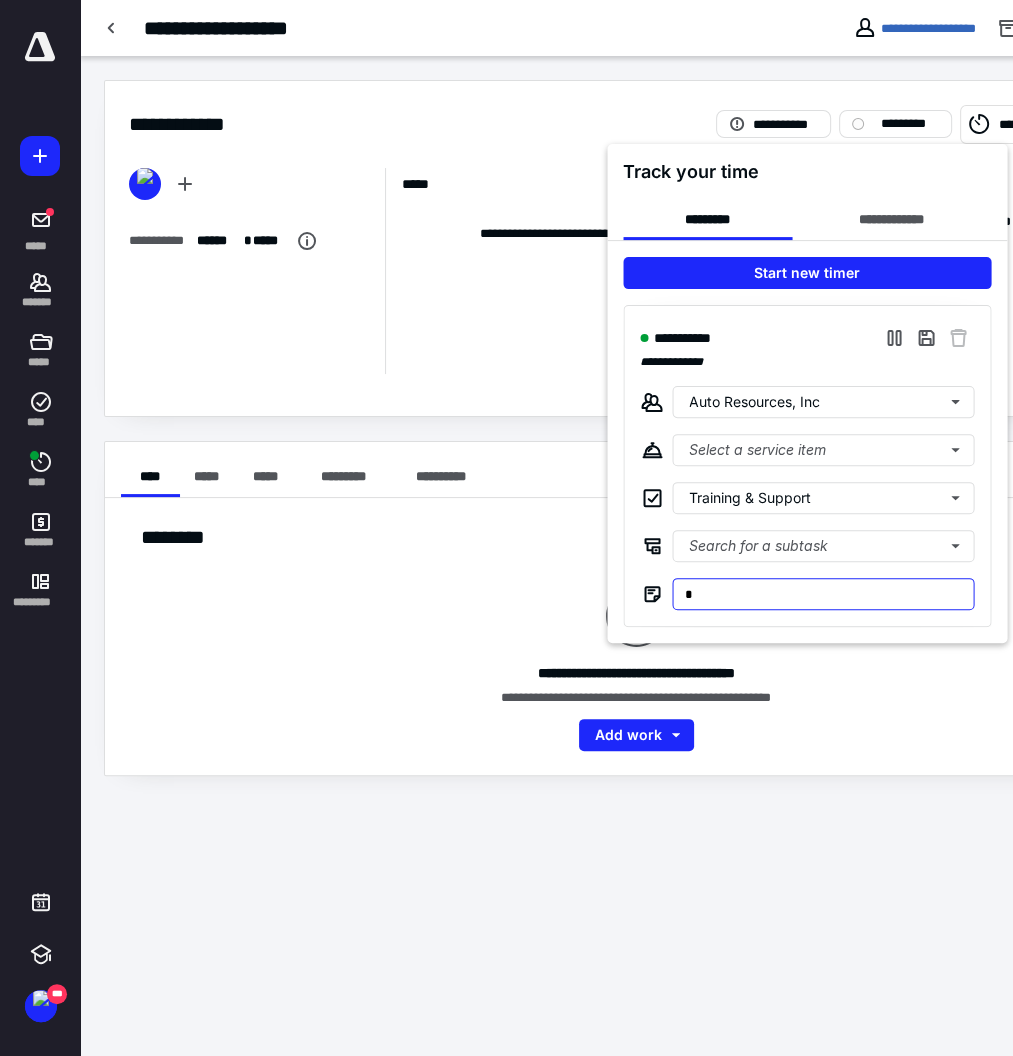type on "*" 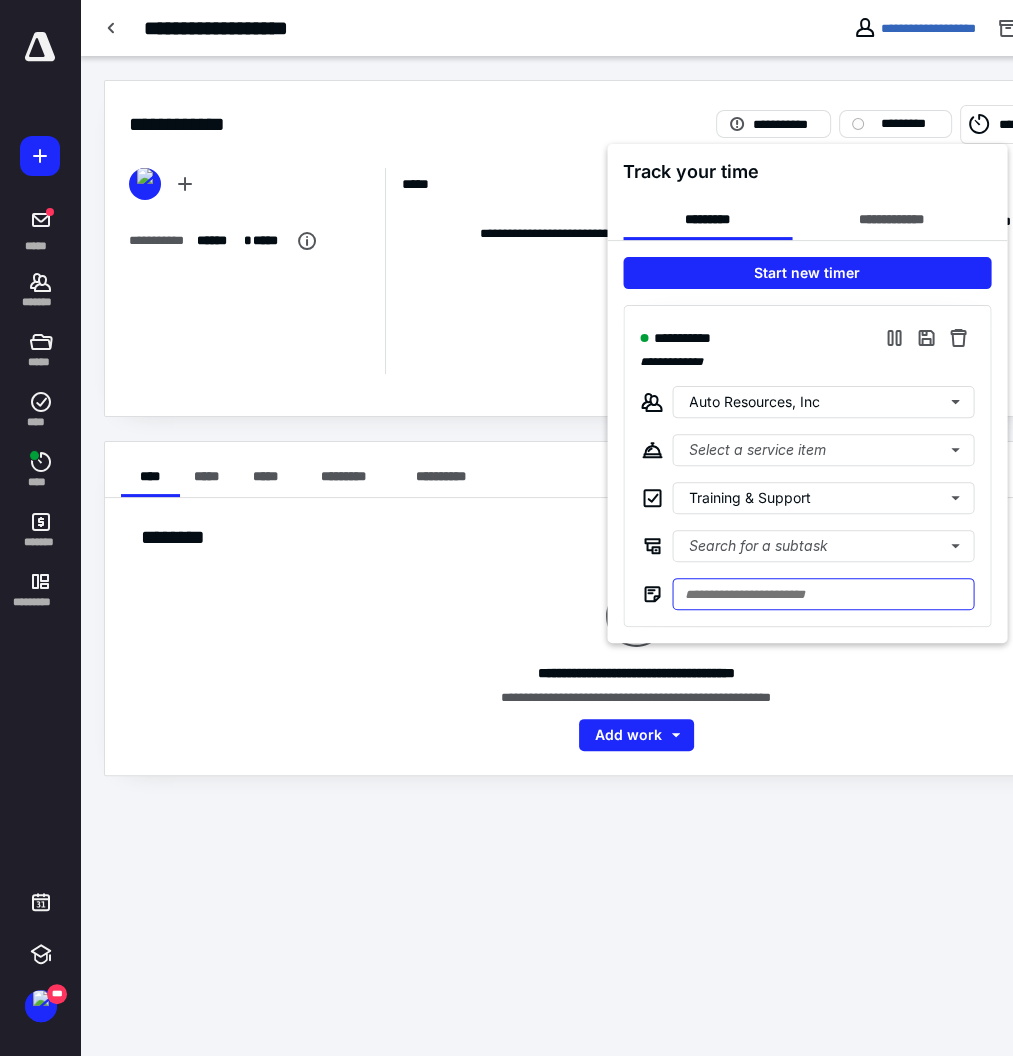 click at bounding box center (823, 594) 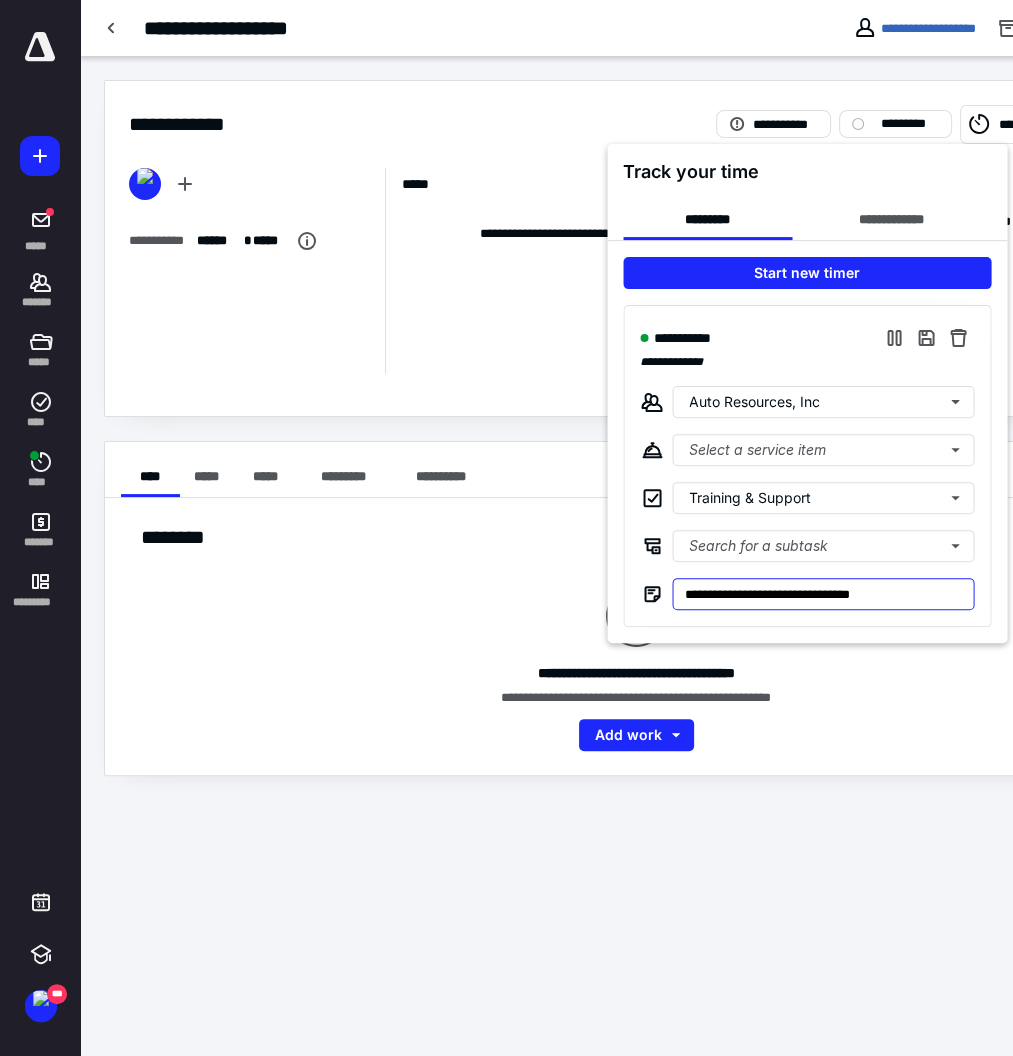type on "**********" 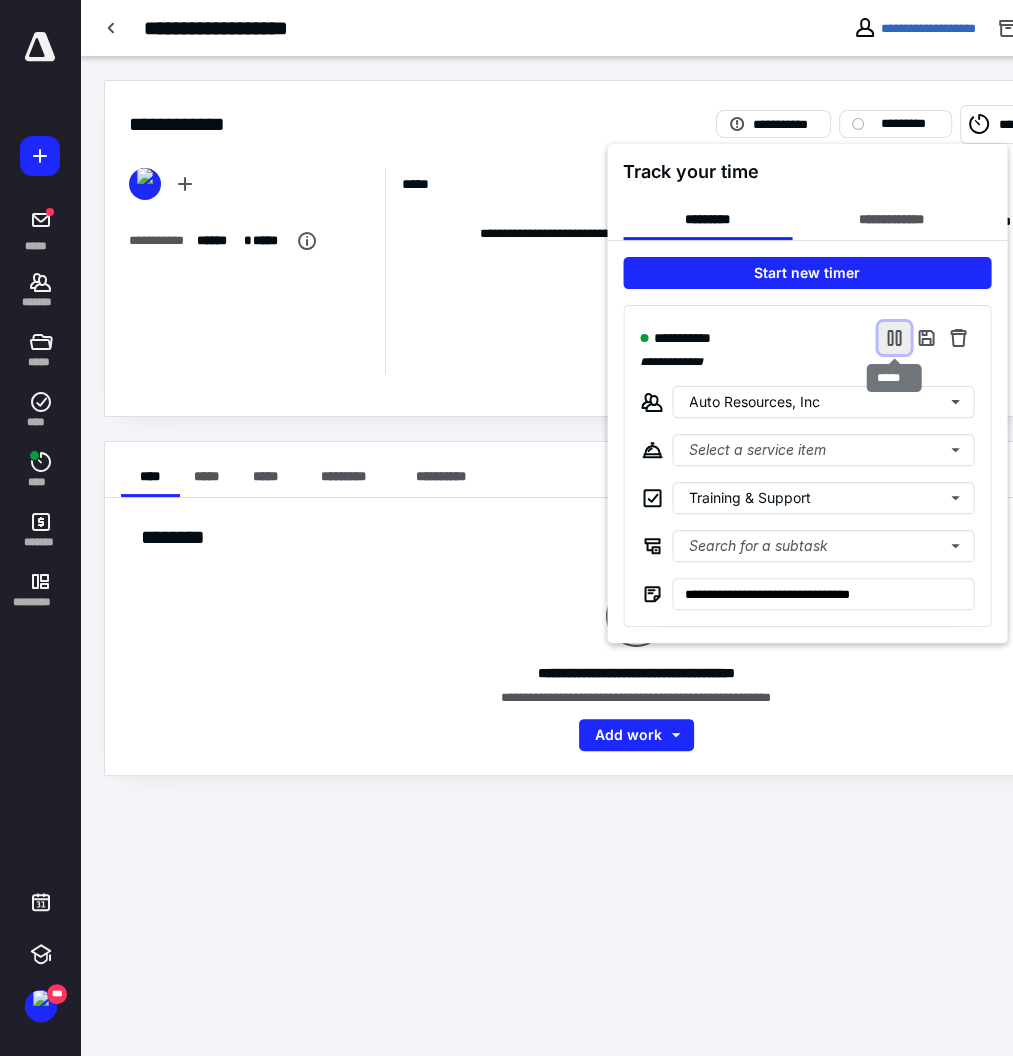 click at bounding box center (894, 338) 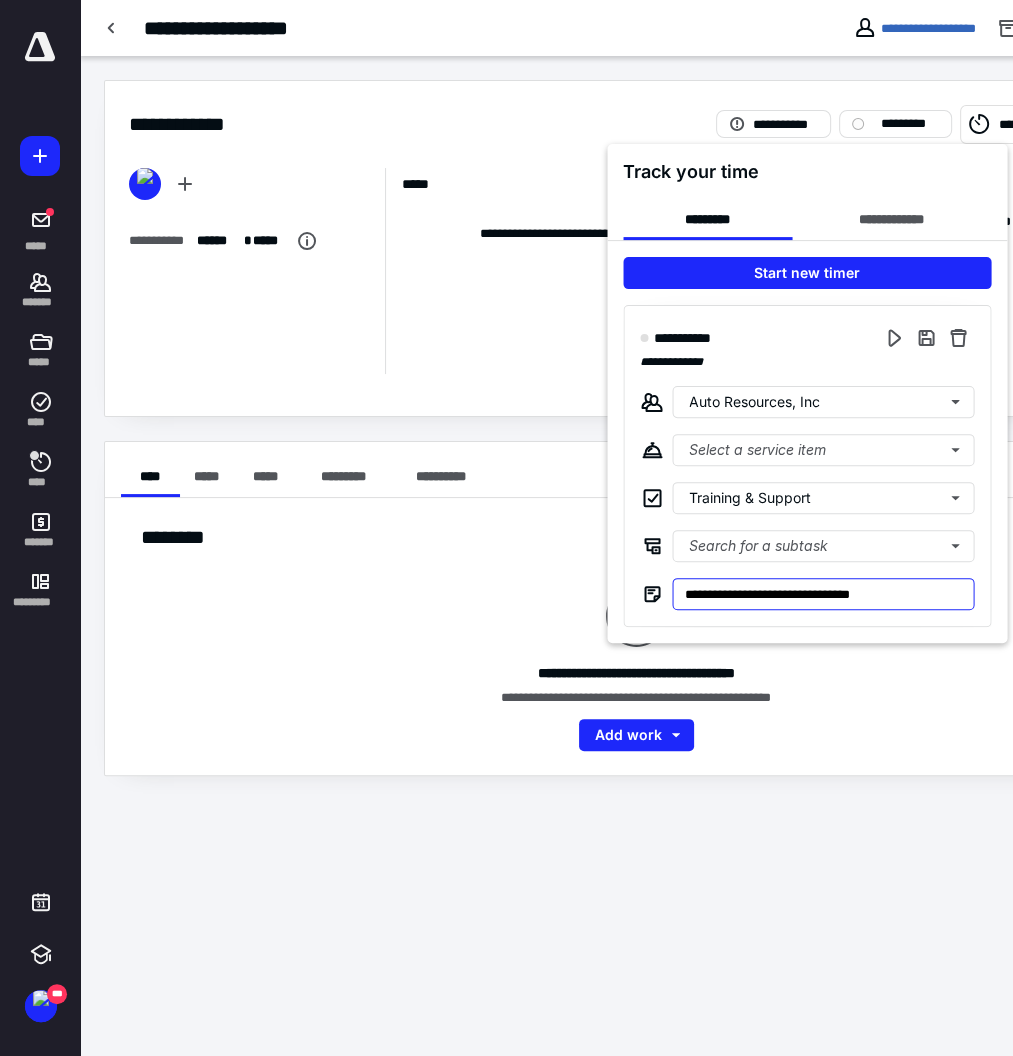 drag, startPoint x: 875, startPoint y: 586, endPoint x: 610, endPoint y: 583, distance: 265.01697 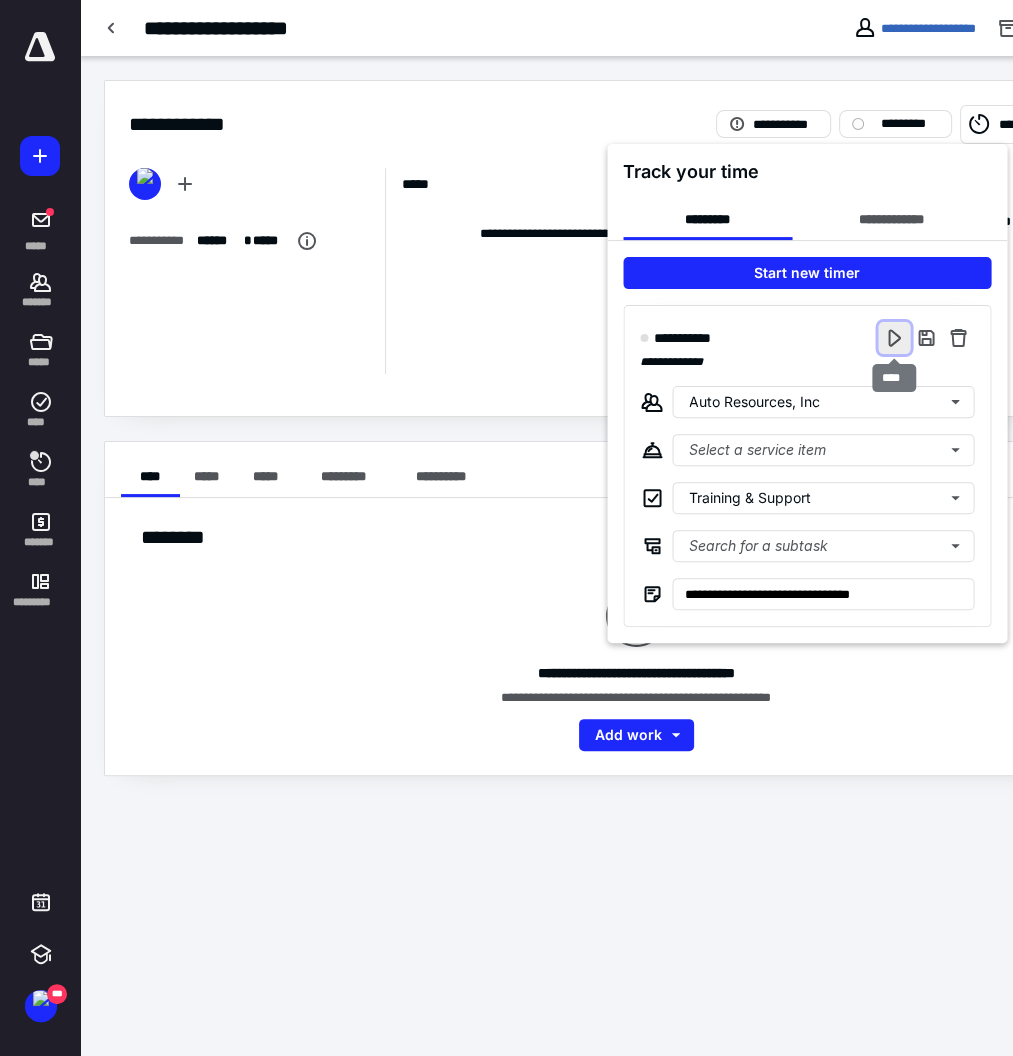 click at bounding box center (894, 338) 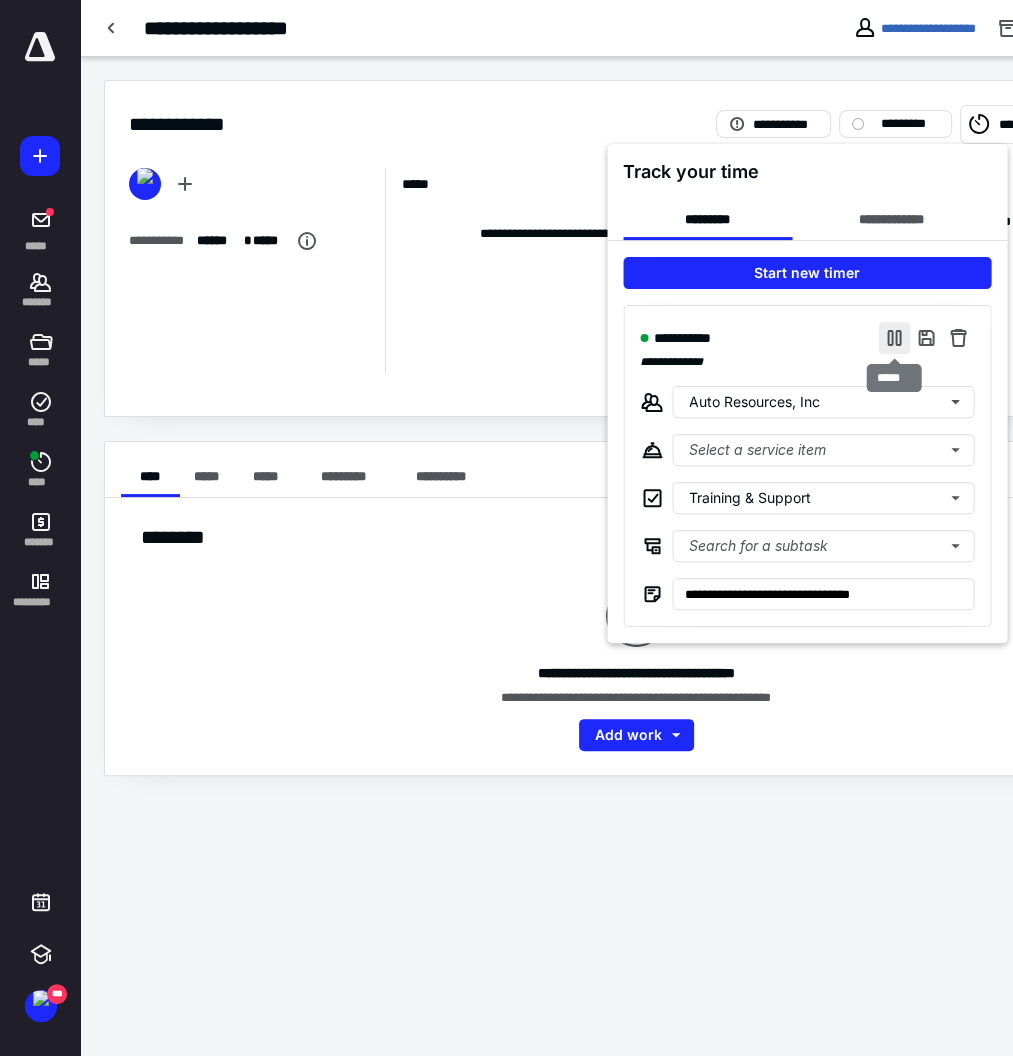 click at bounding box center [894, 338] 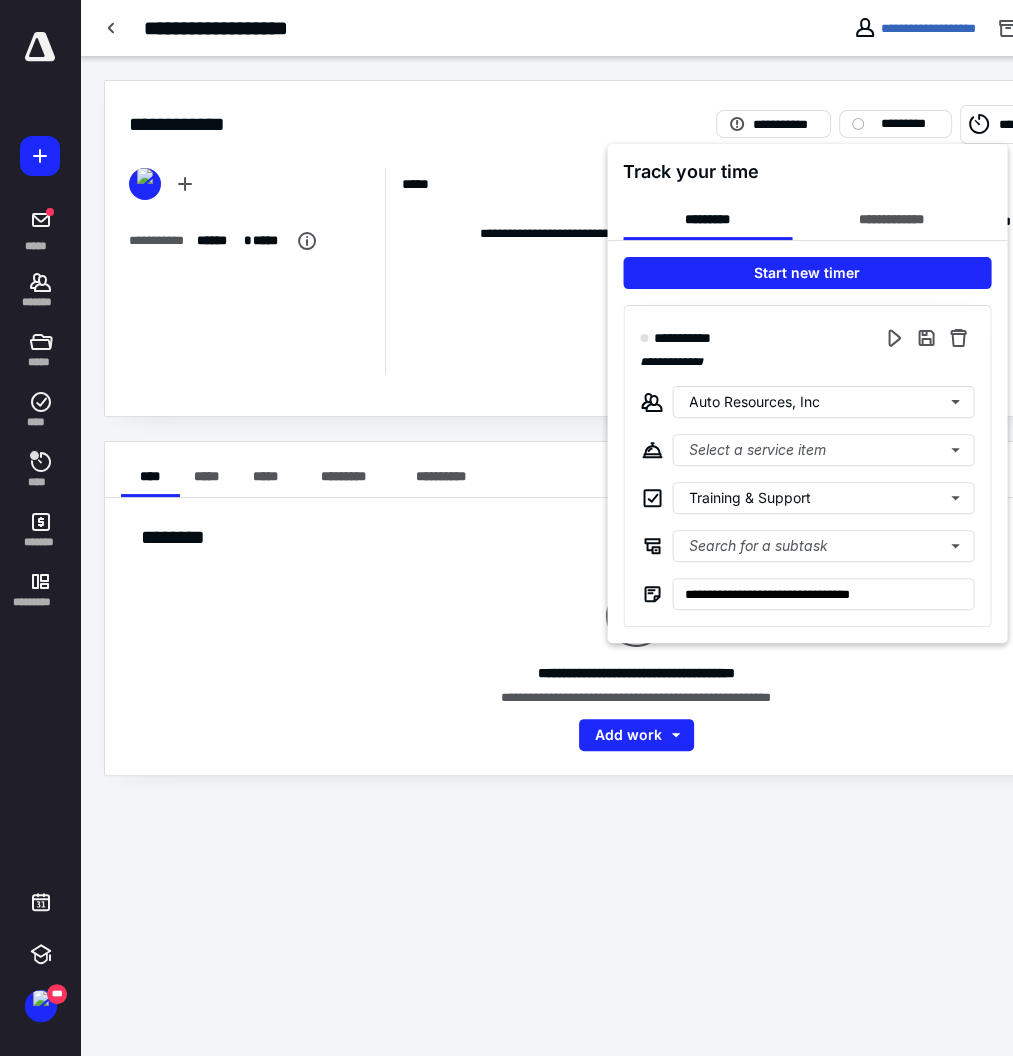 click at bounding box center (506, 528) 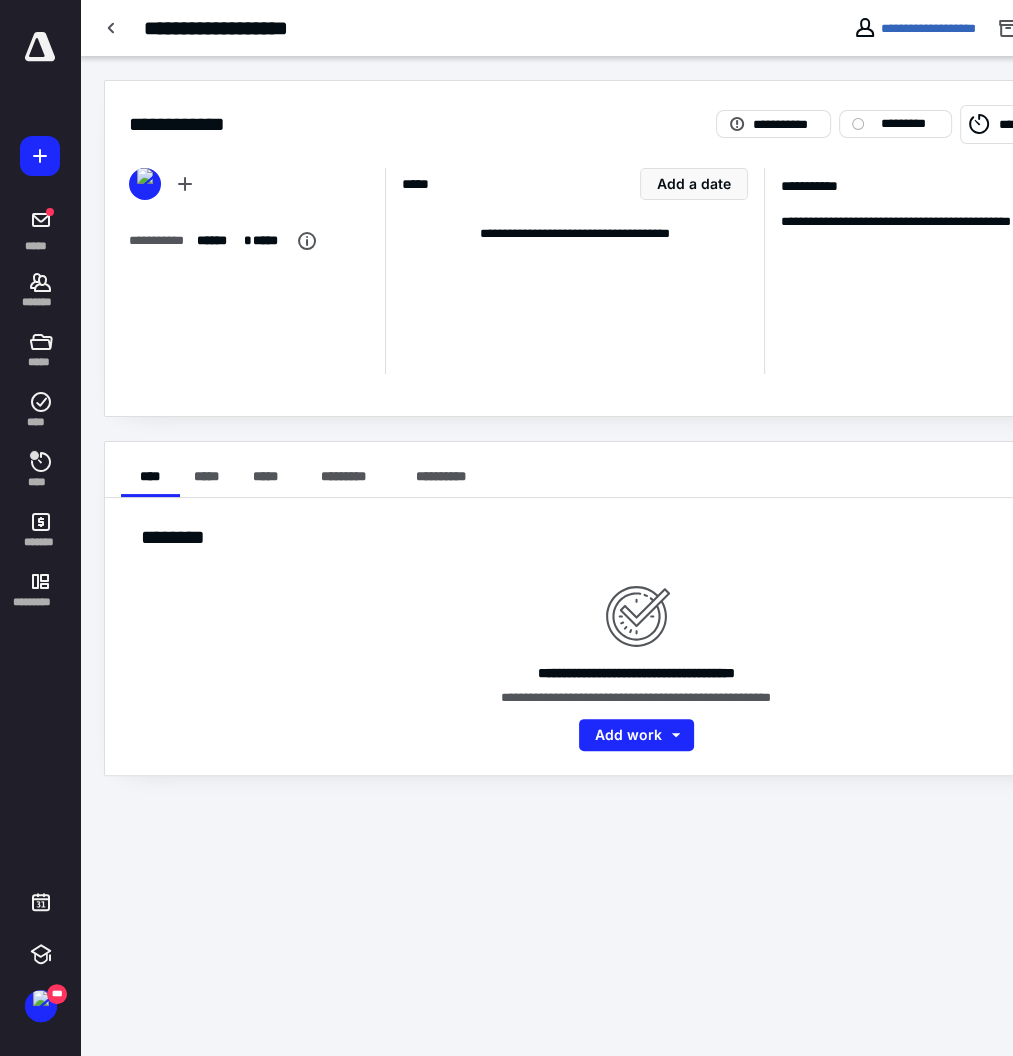click at bounding box center [112, 28] 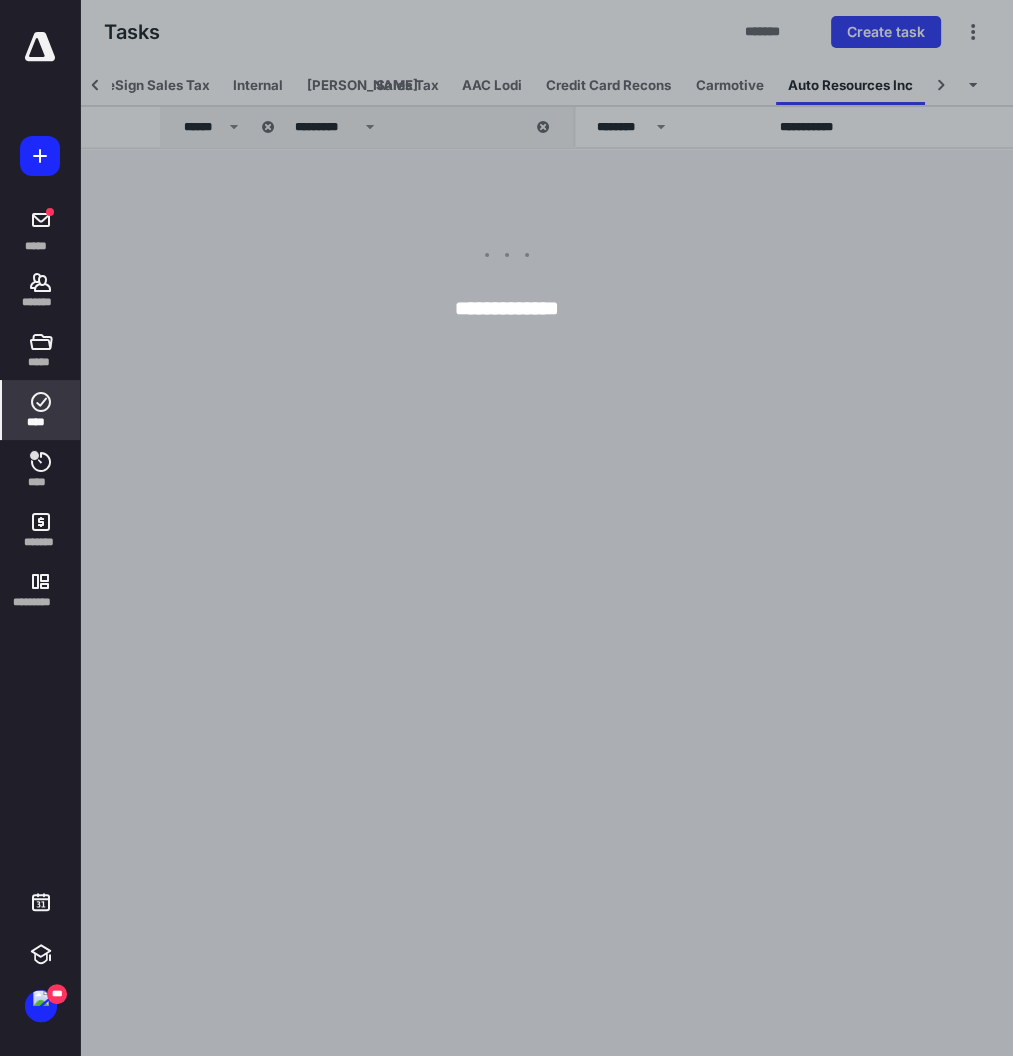 scroll, scrollTop: 0, scrollLeft: 296, axis: horizontal 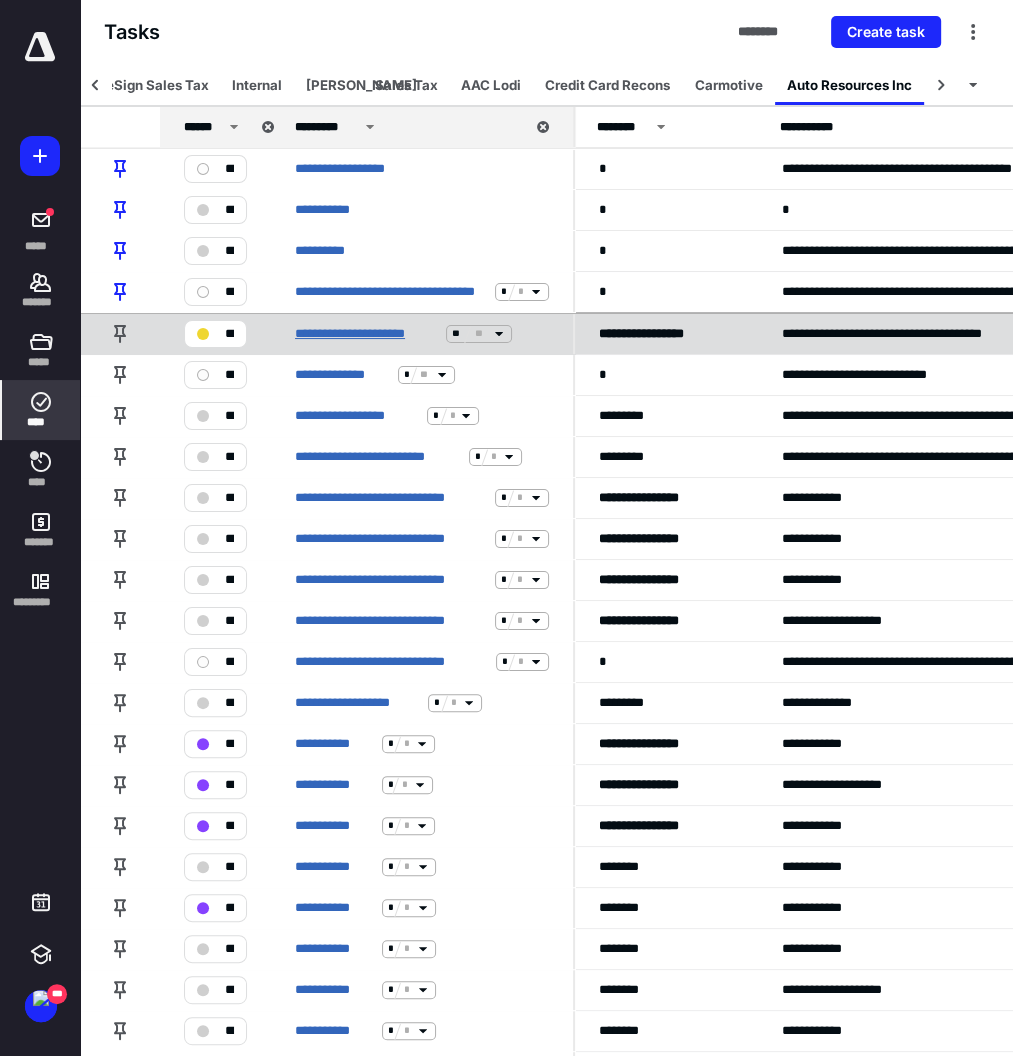 click on "**********" at bounding box center [366, 334] 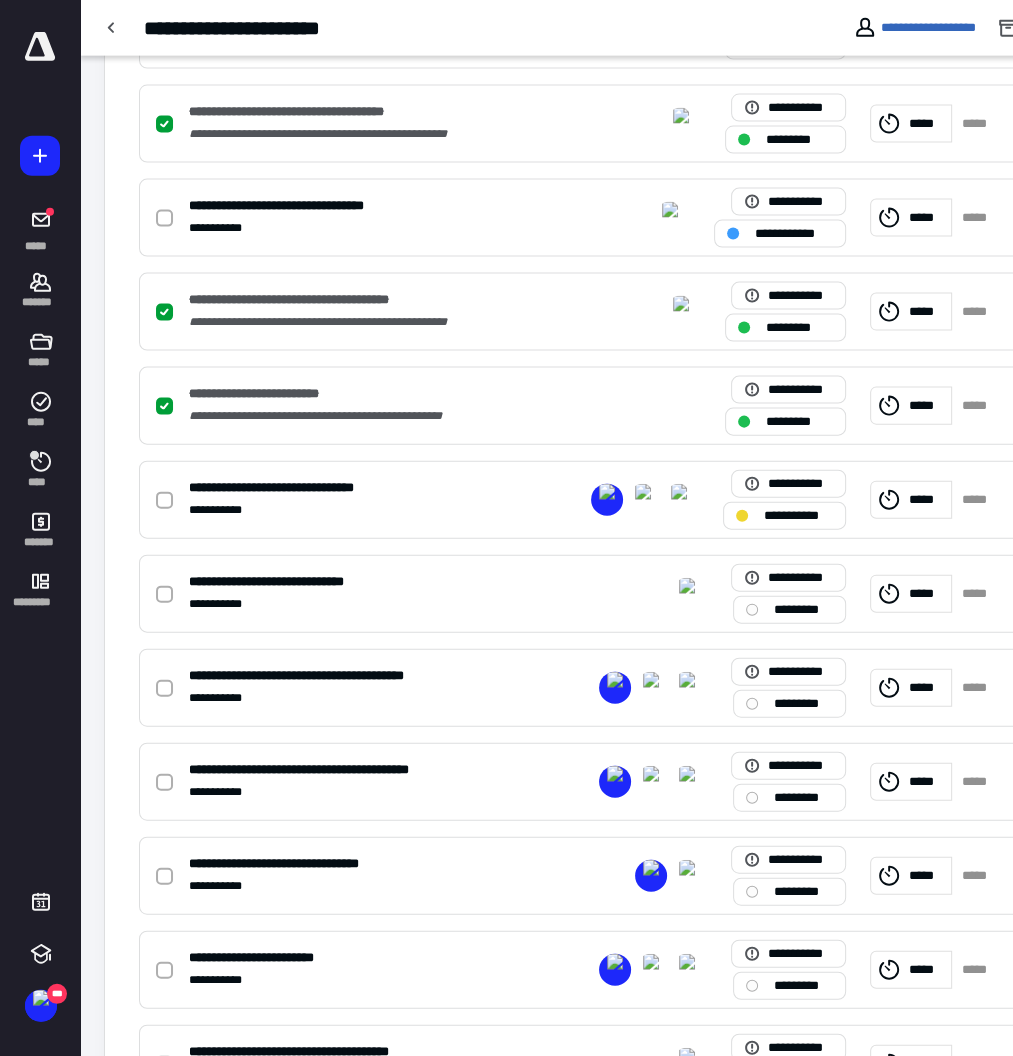 scroll, scrollTop: 3073, scrollLeft: 0, axis: vertical 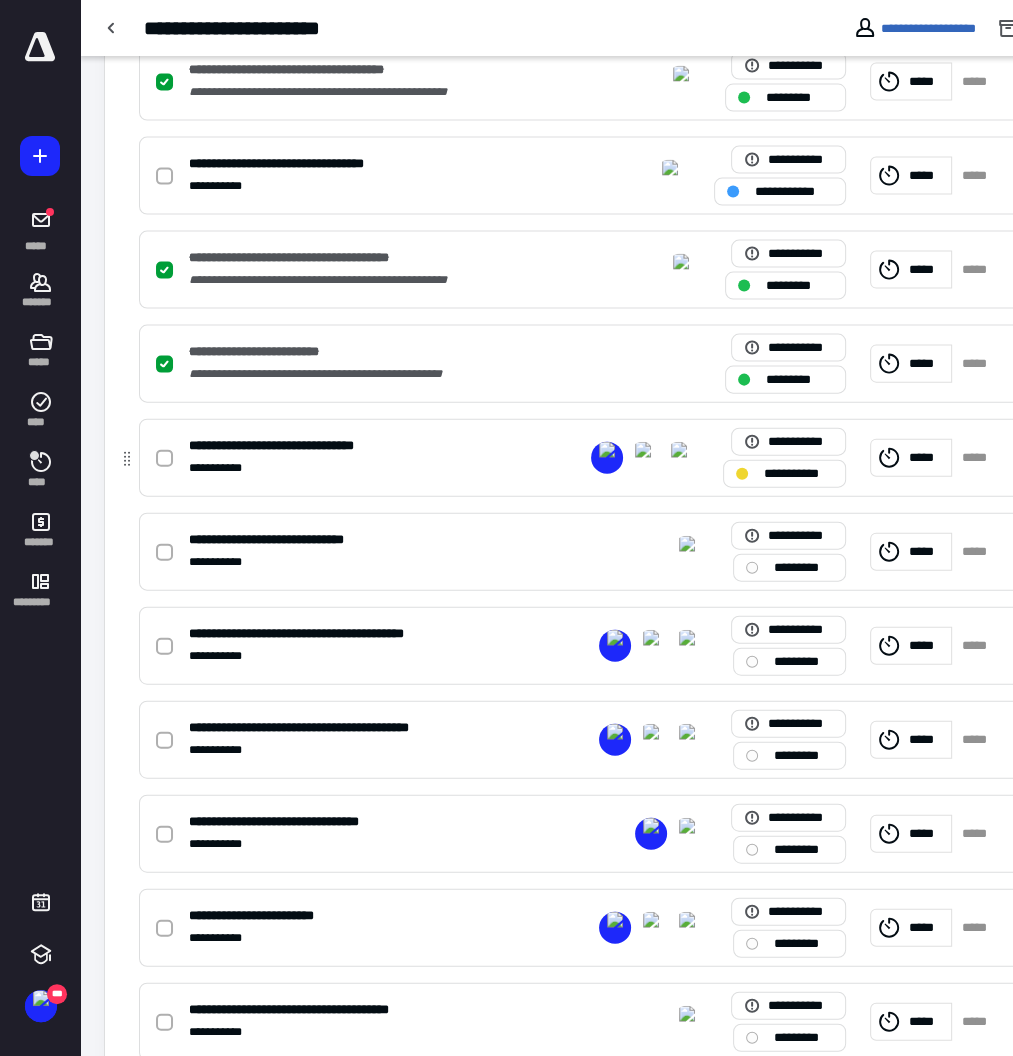 click on "**********" at bounding box center [306, 446] 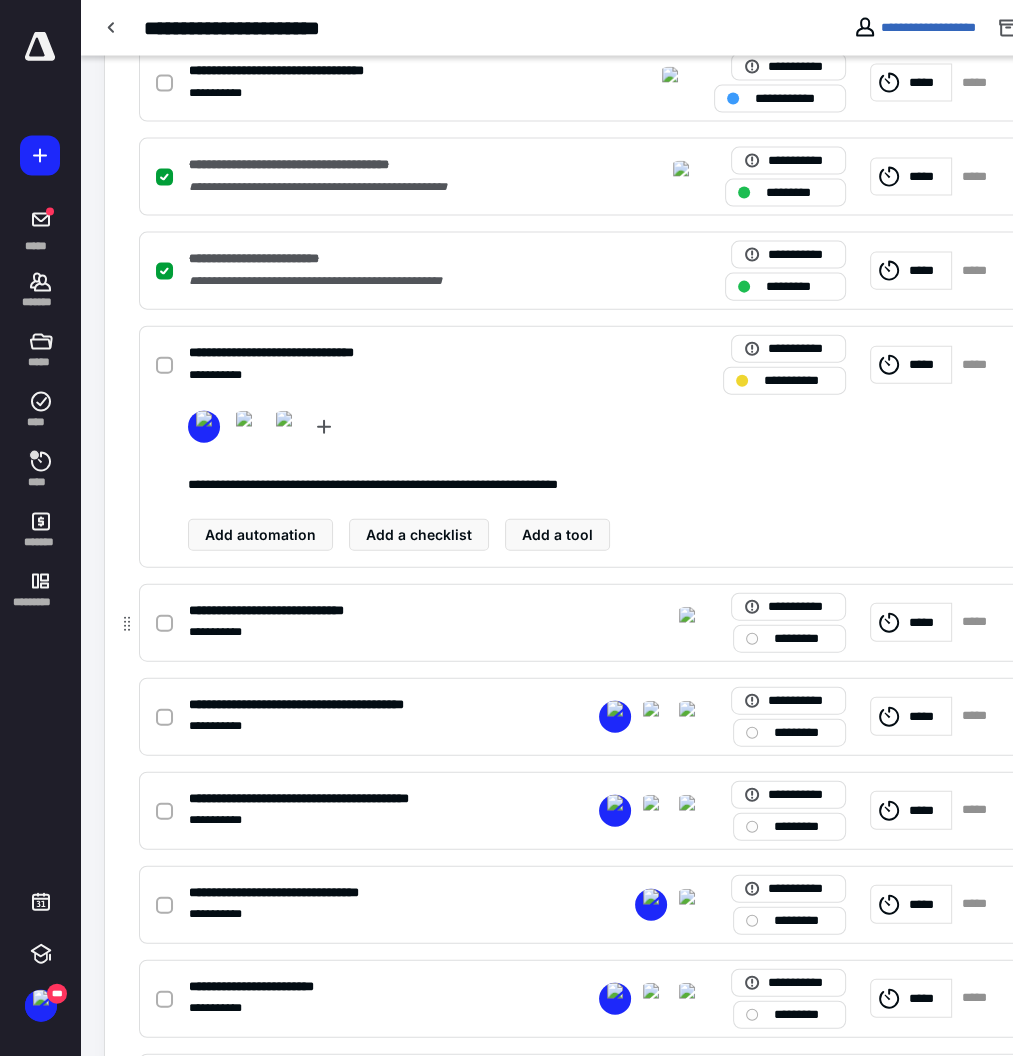 scroll, scrollTop: 3180, scrollLeft: 0, axis: vertical 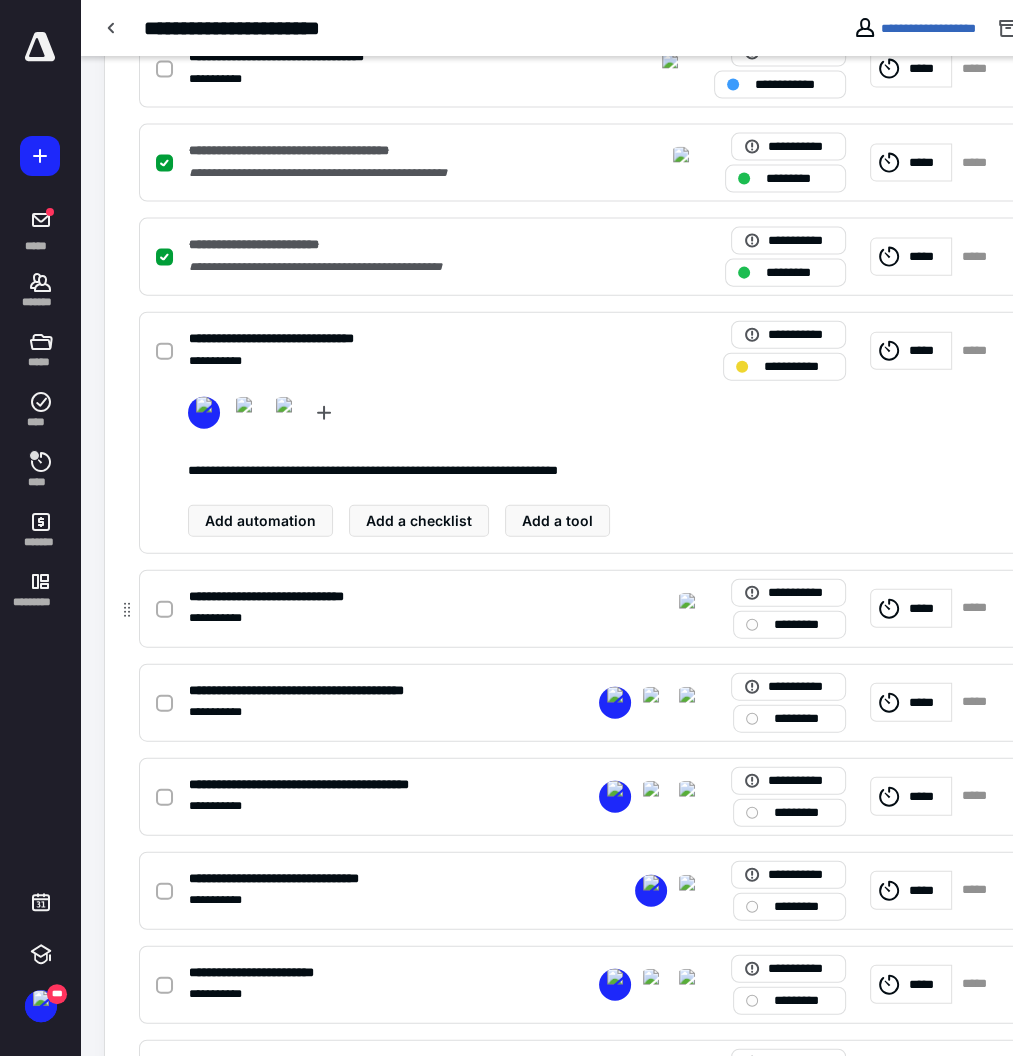 click on "**********" at bounding box center [371, 597] 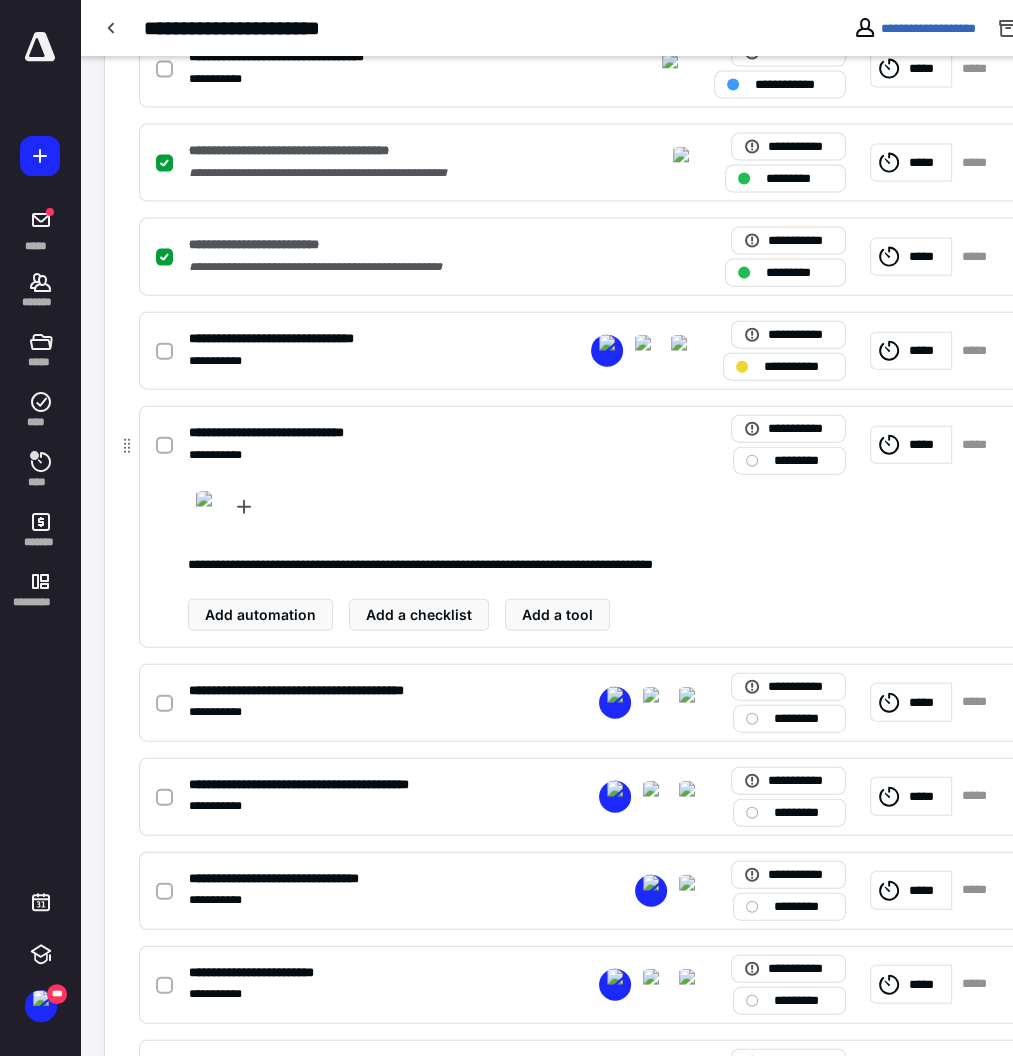 click at bounding box center (164, 446) 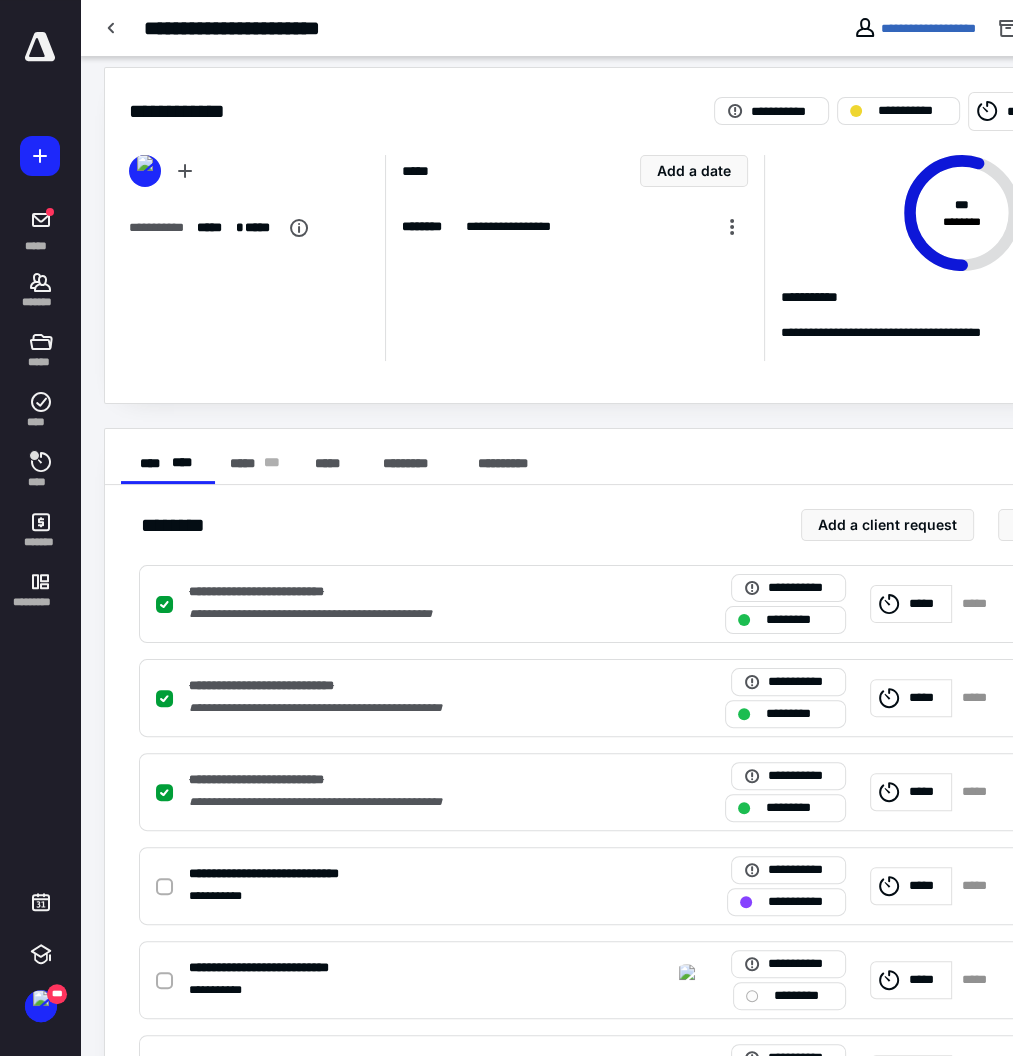 scroll, scrollTop: 0, scrollLeft: 0, axis: both 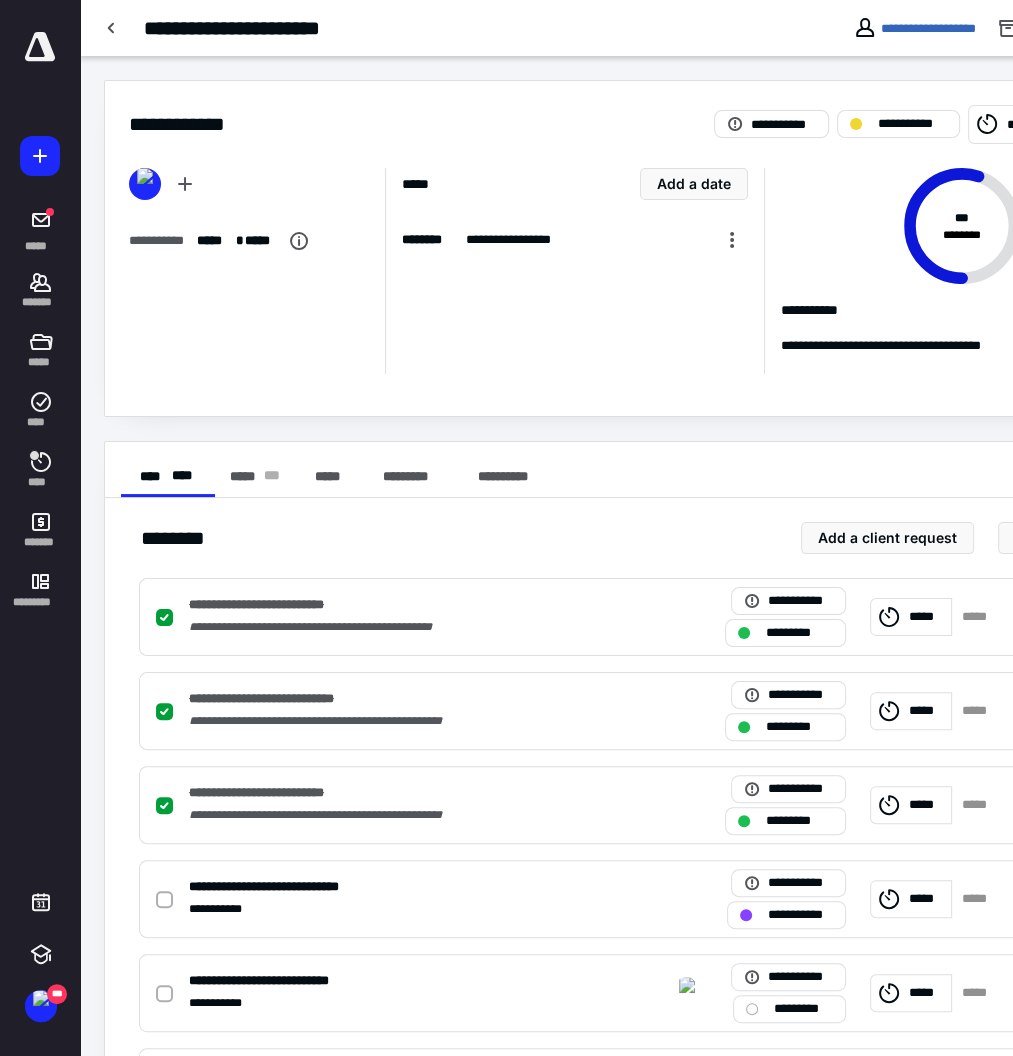 click 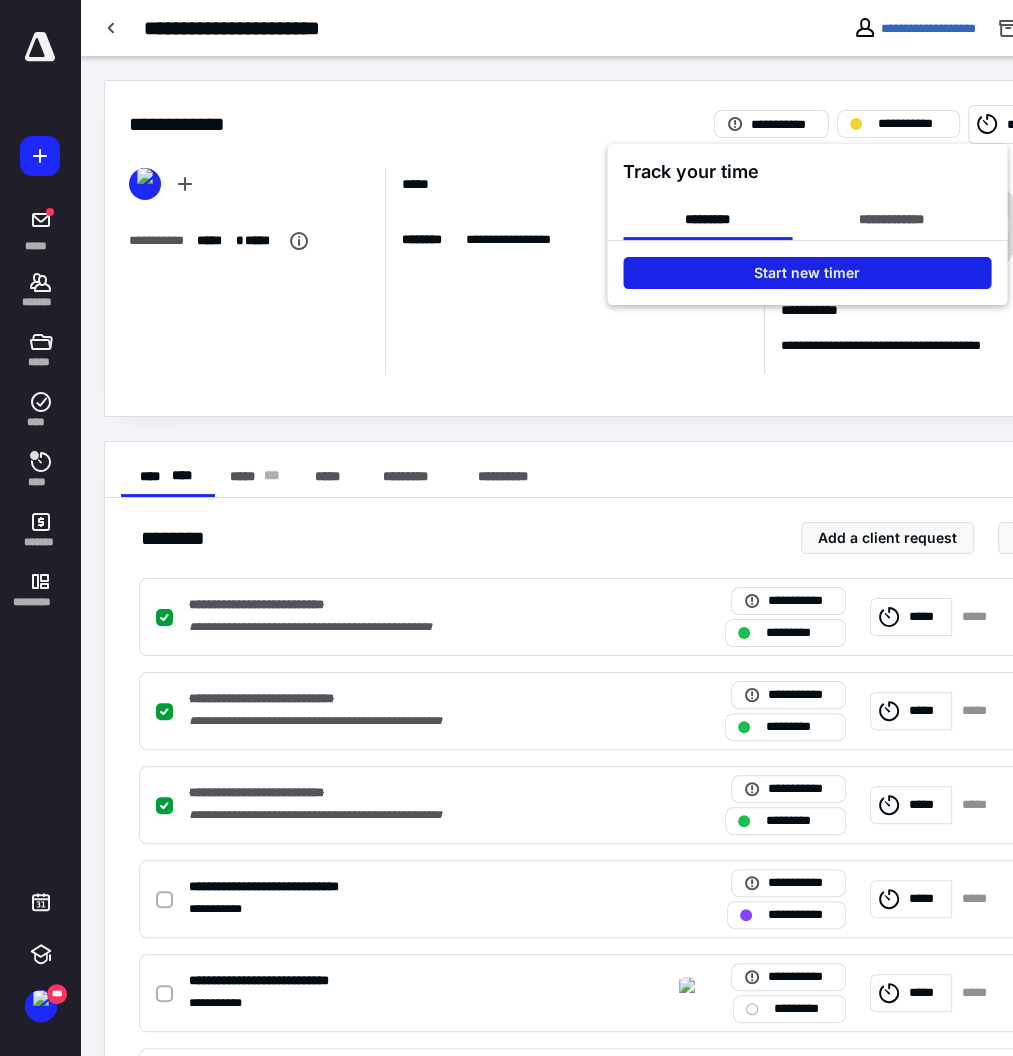 click on "Start new timer" at bounding box center (807, 273) 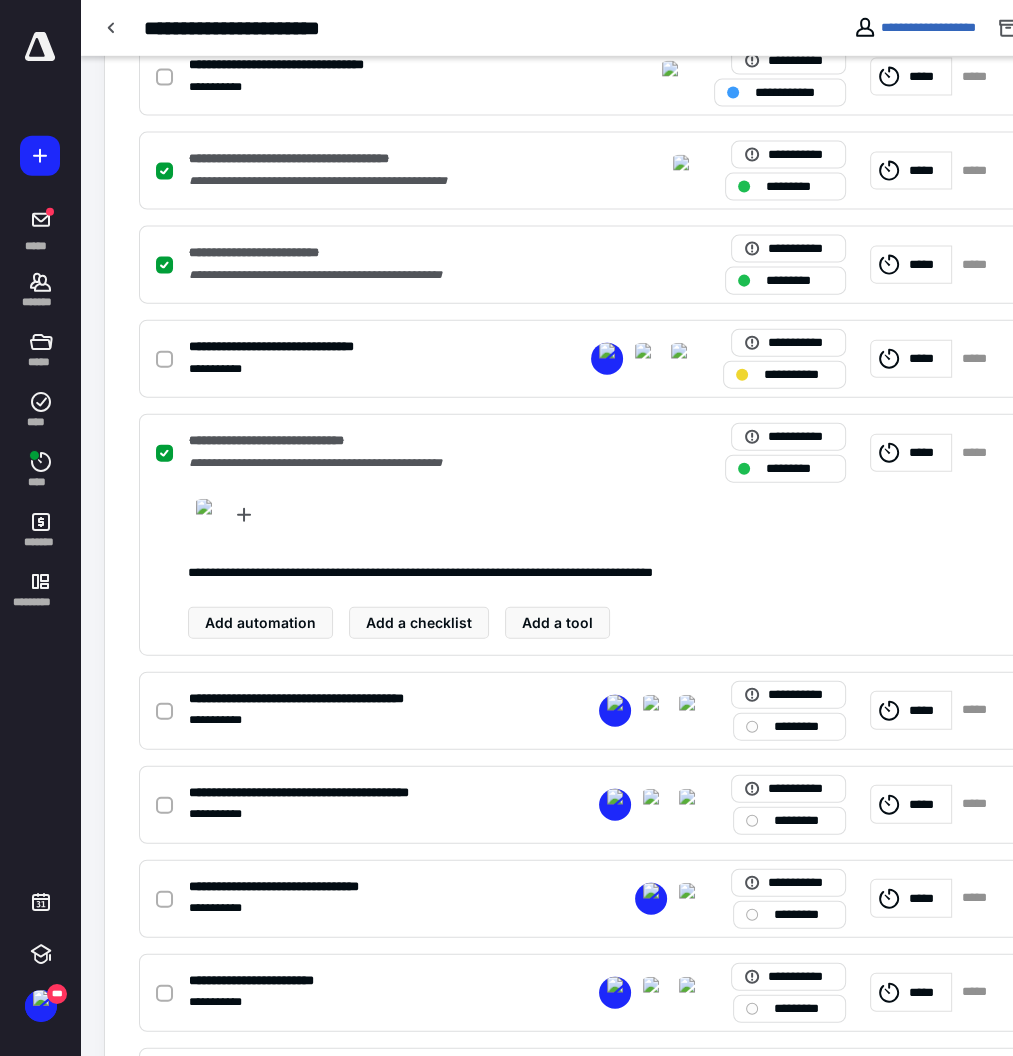 scroll, scrollTop: 3299, scrollLeft: 0, axis: vertical 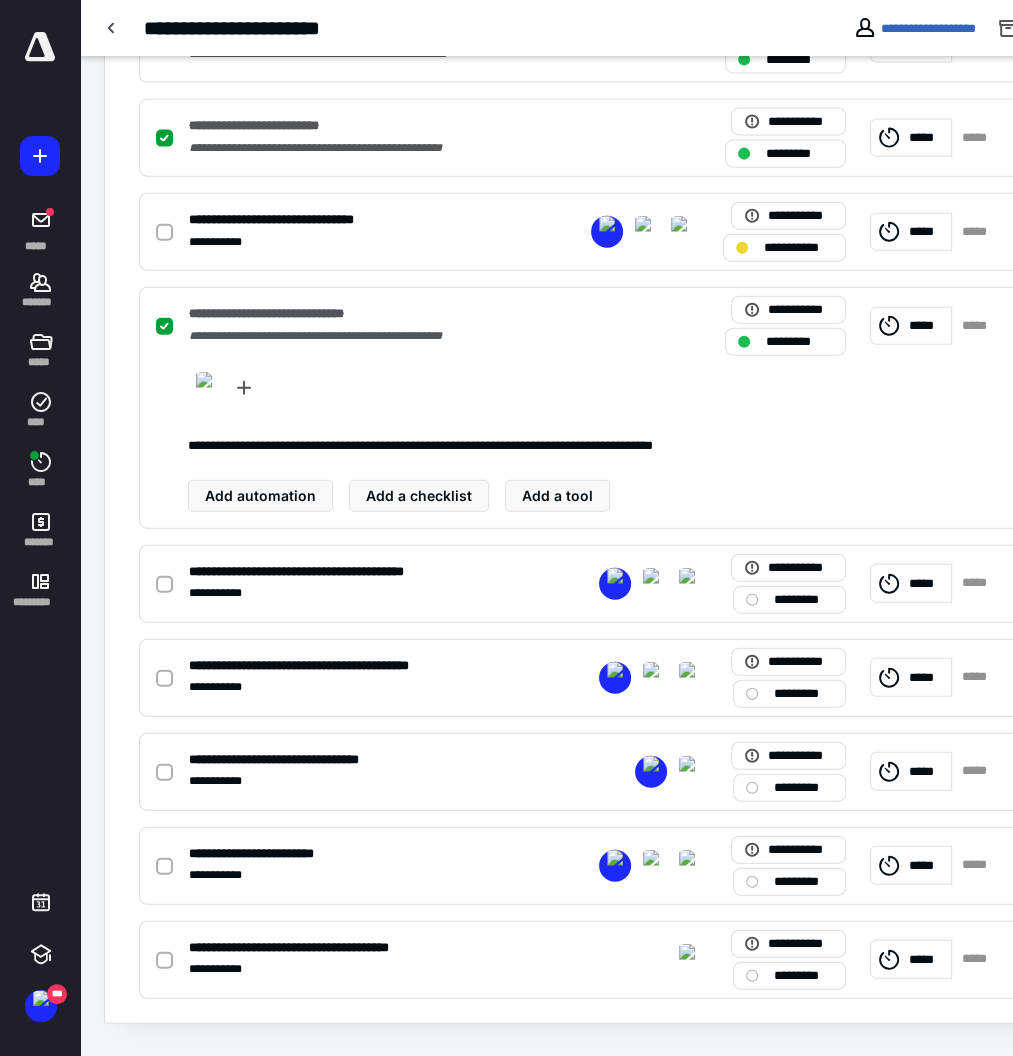 click at bounding box center (506, 528) 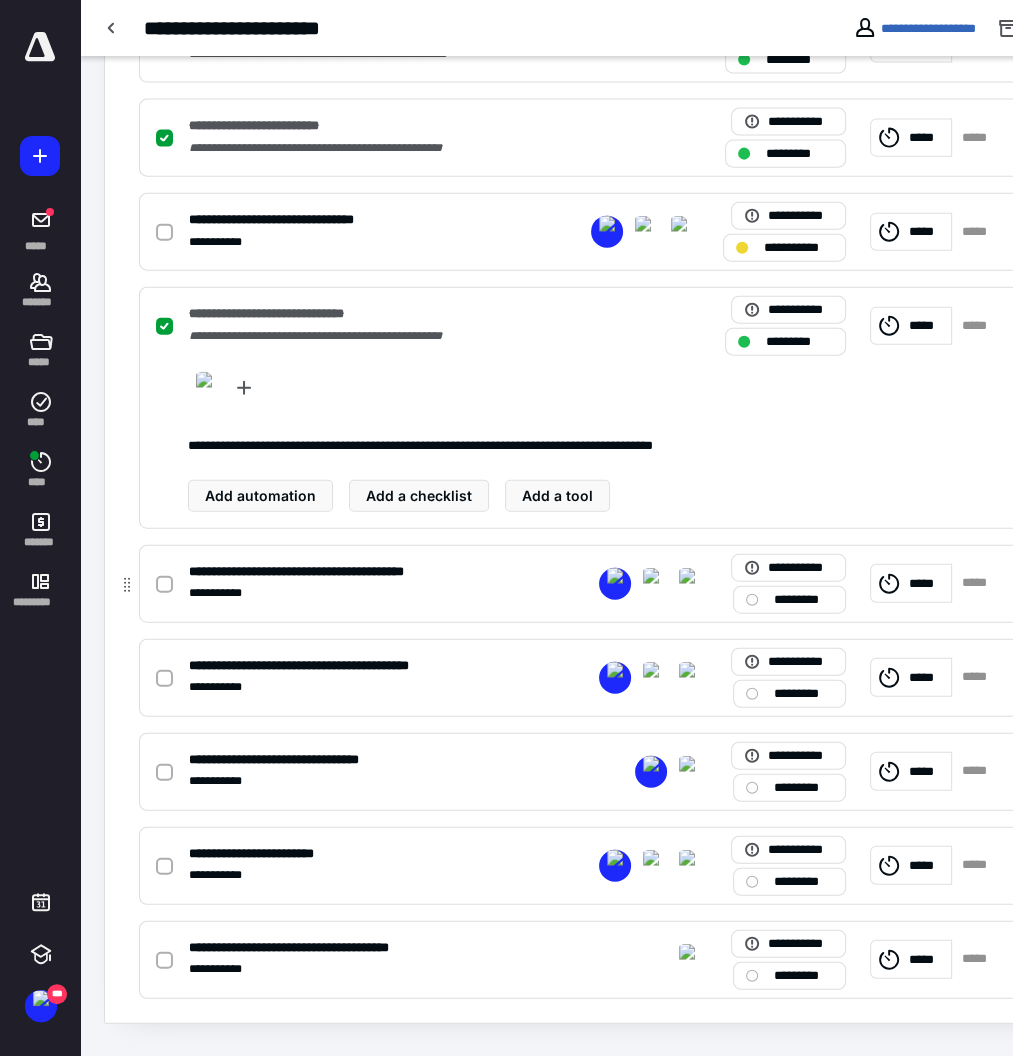 click on "**********" at bounding box center [339, 572] 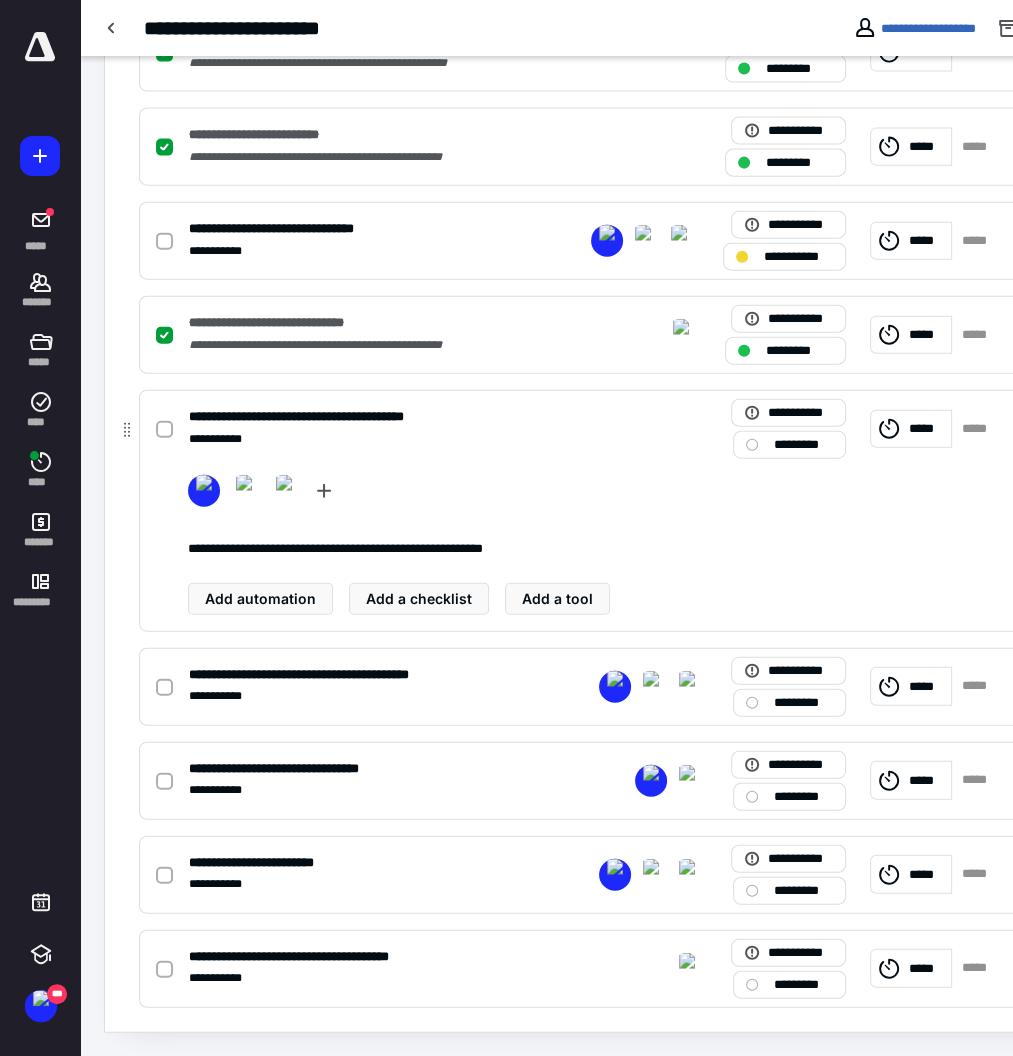 click on "*********" at bounding box center (803, 445) 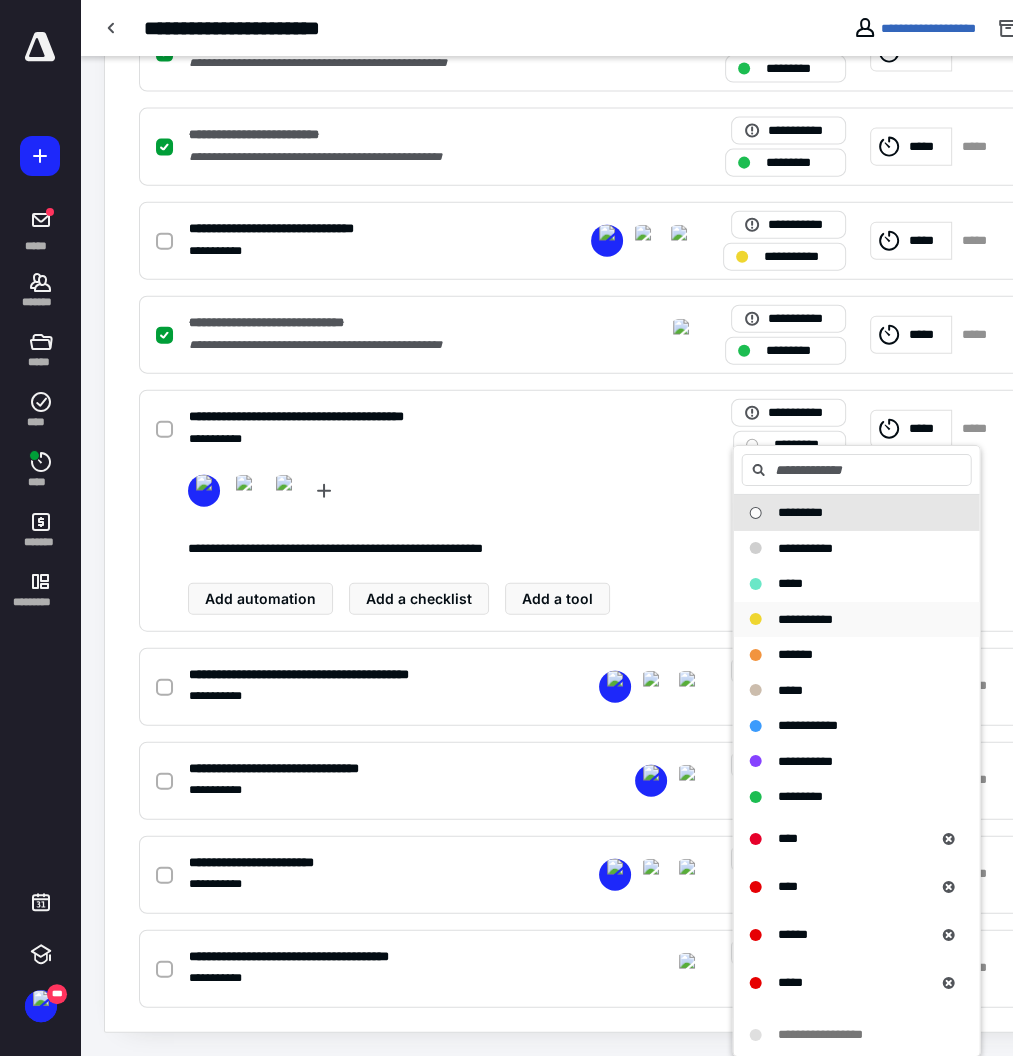 click on "**********" at bounding box center (805, 619) 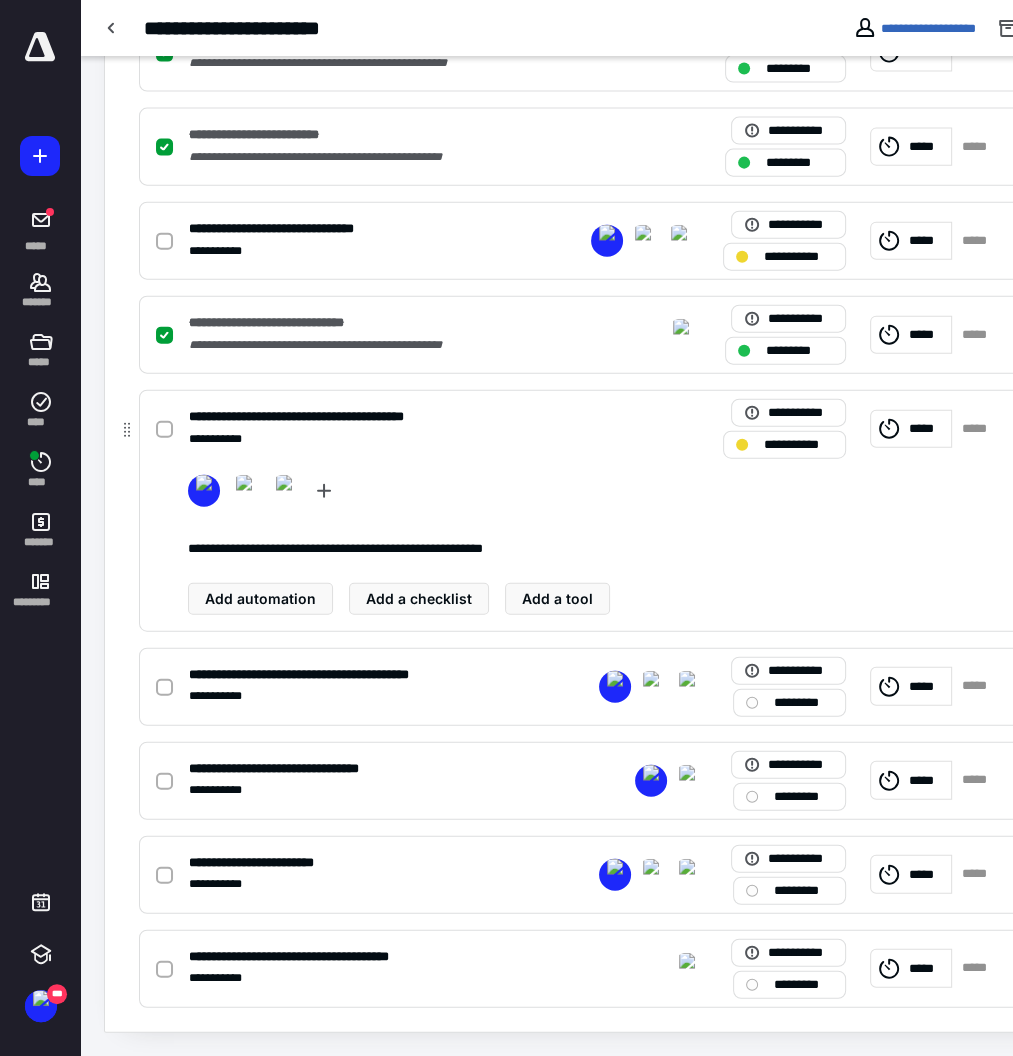 click 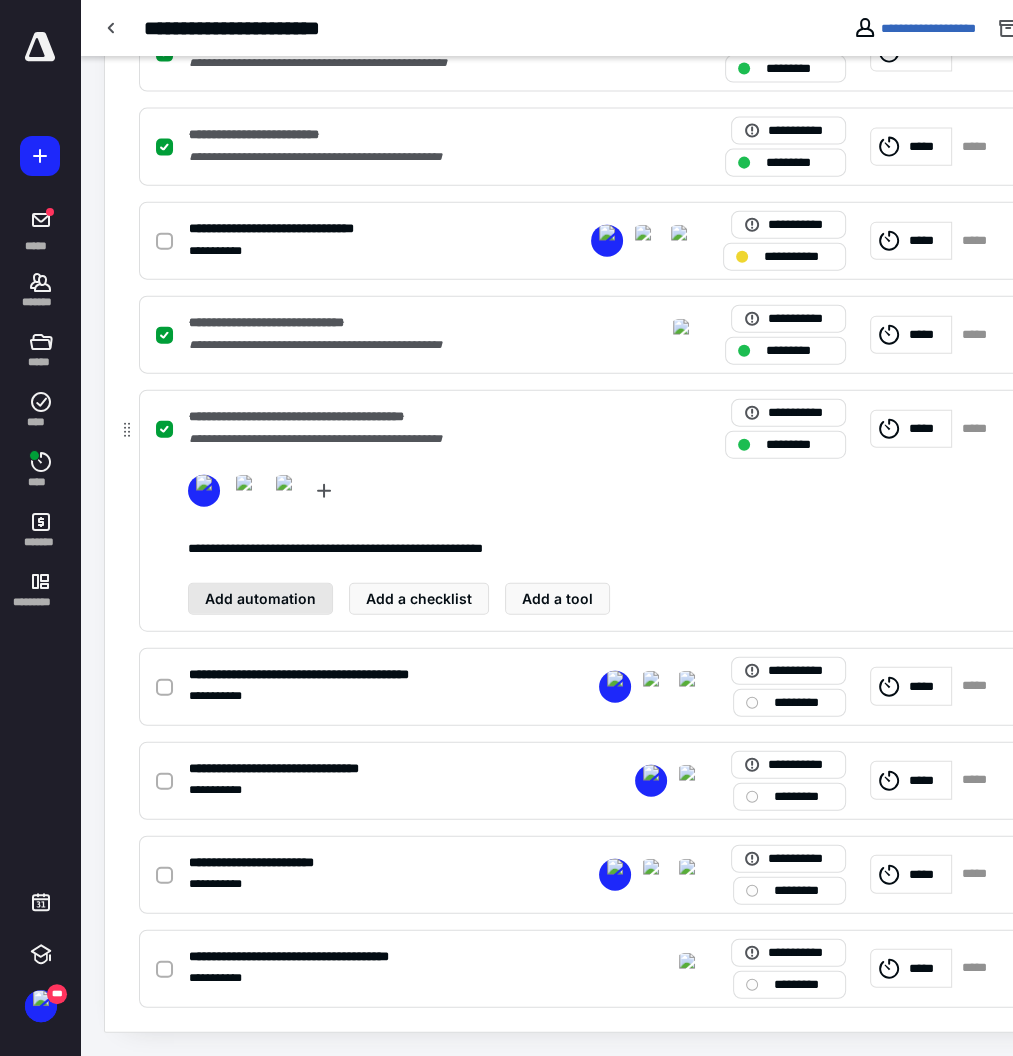 scroll, scrollTop: 3299, scrollLeft: 0, axis: vertical 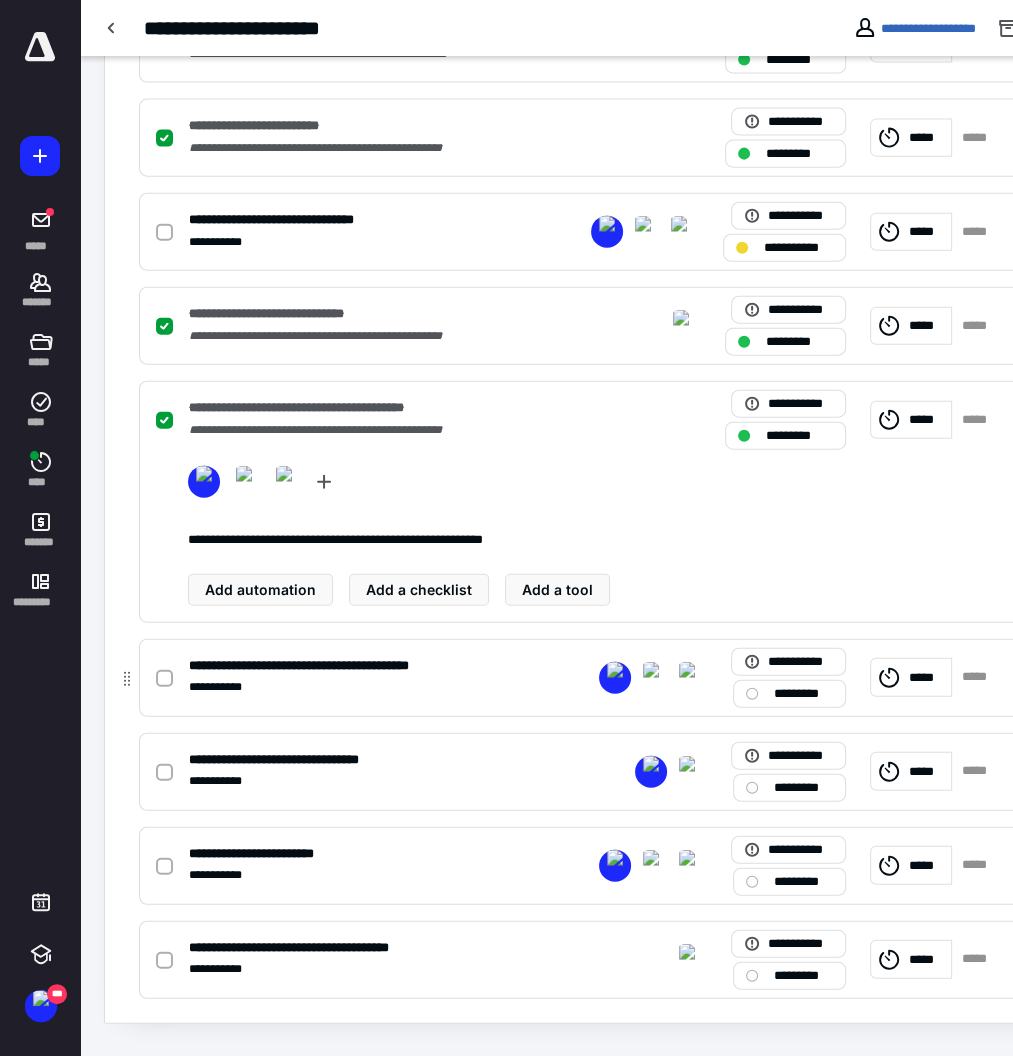 click on "**********" at bounding box center (371, 687) 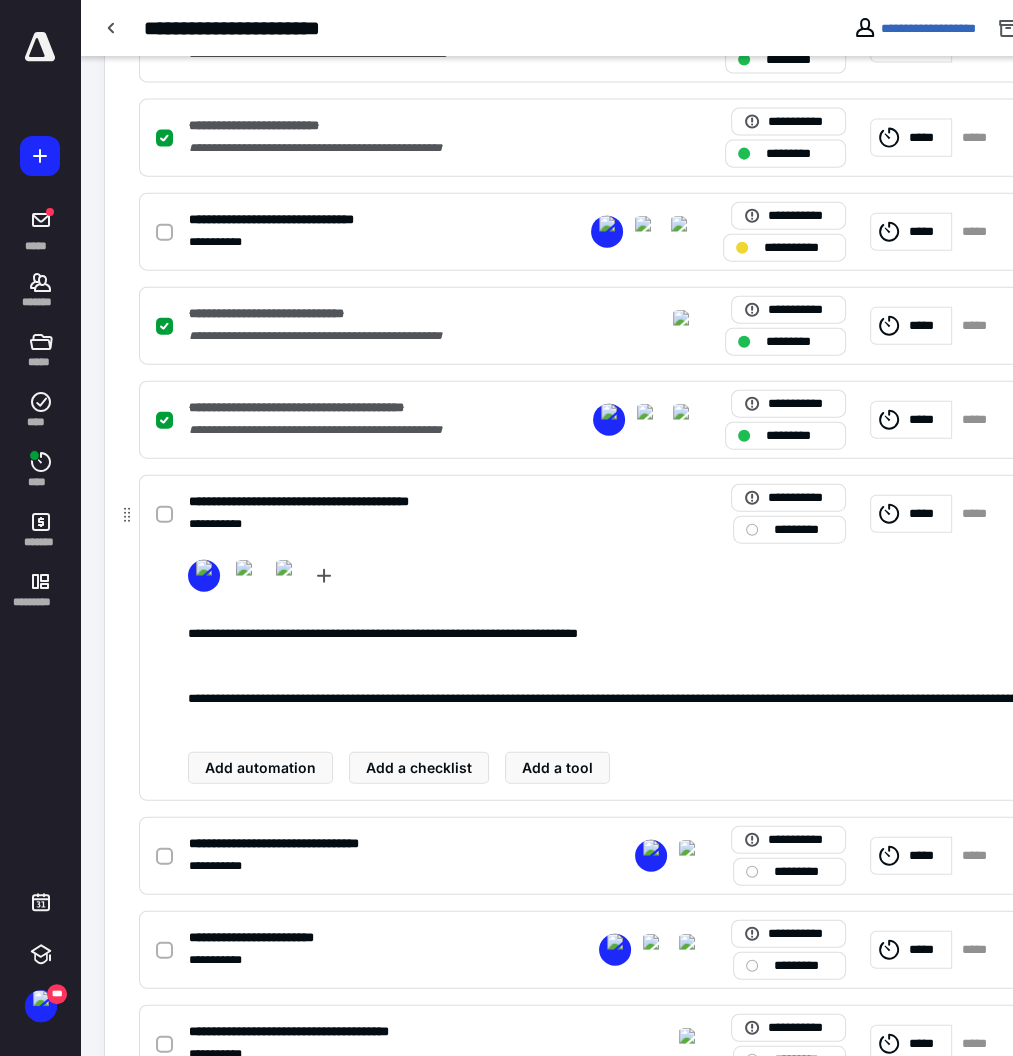 click on "*********" at bounding box center [789, 530] 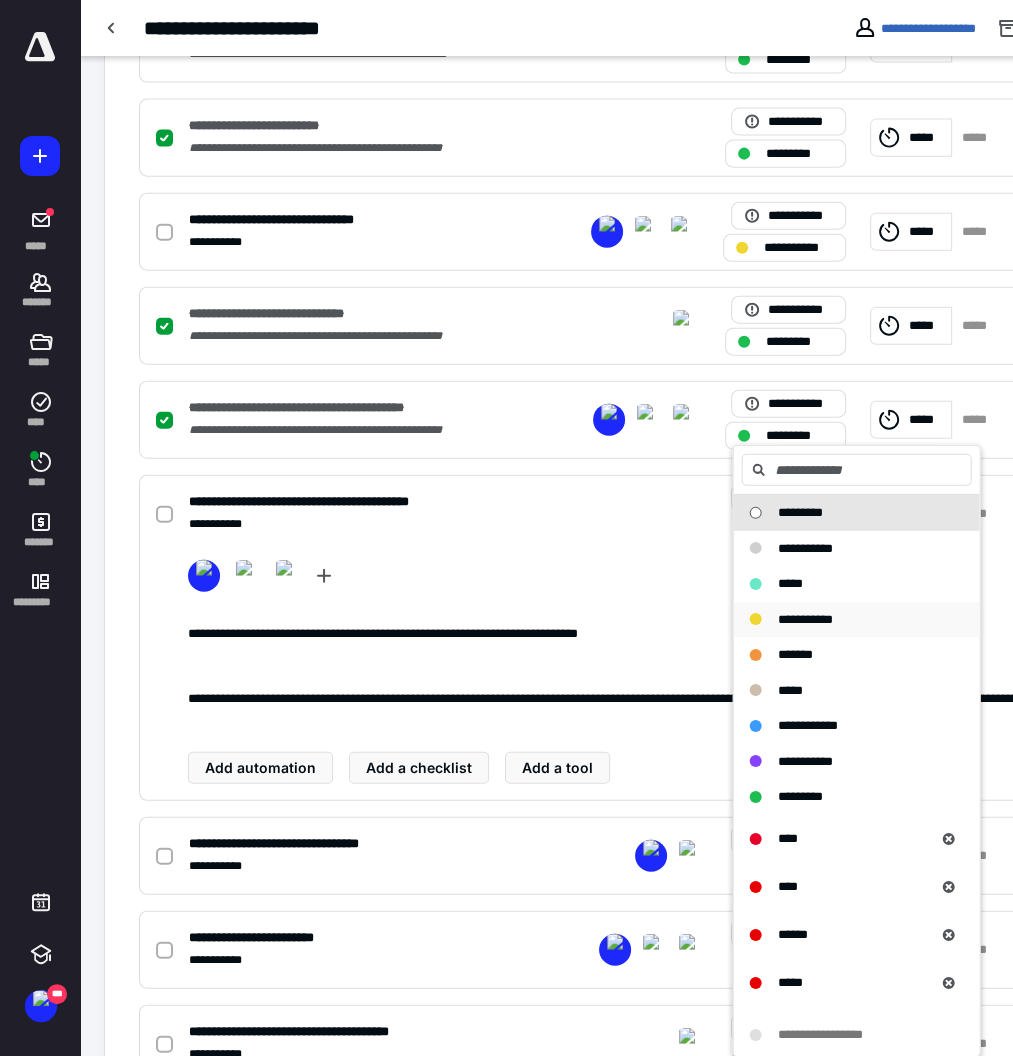 click on "**********" at bounding box center [805, 619] 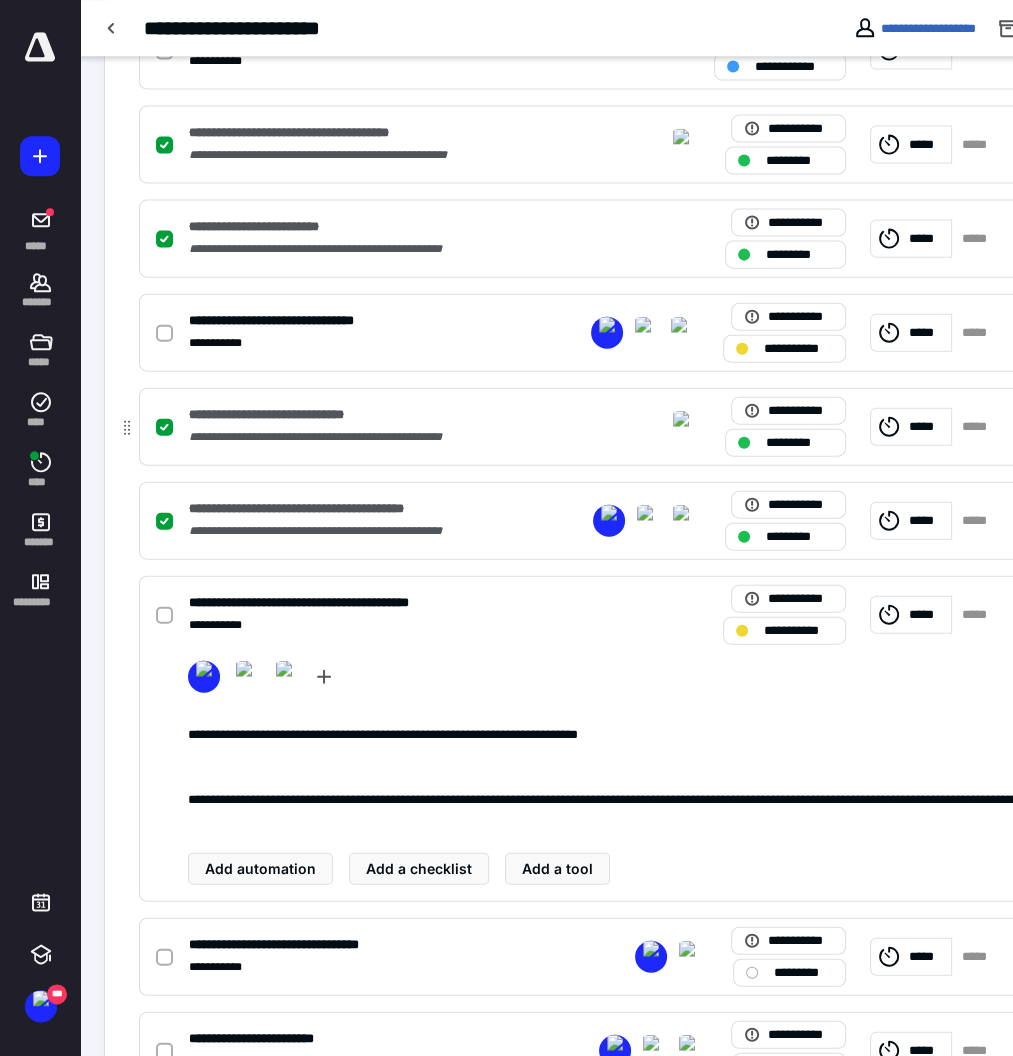 scroll, scrollTop: 3169, scrollLeft: 0, axis: vertical 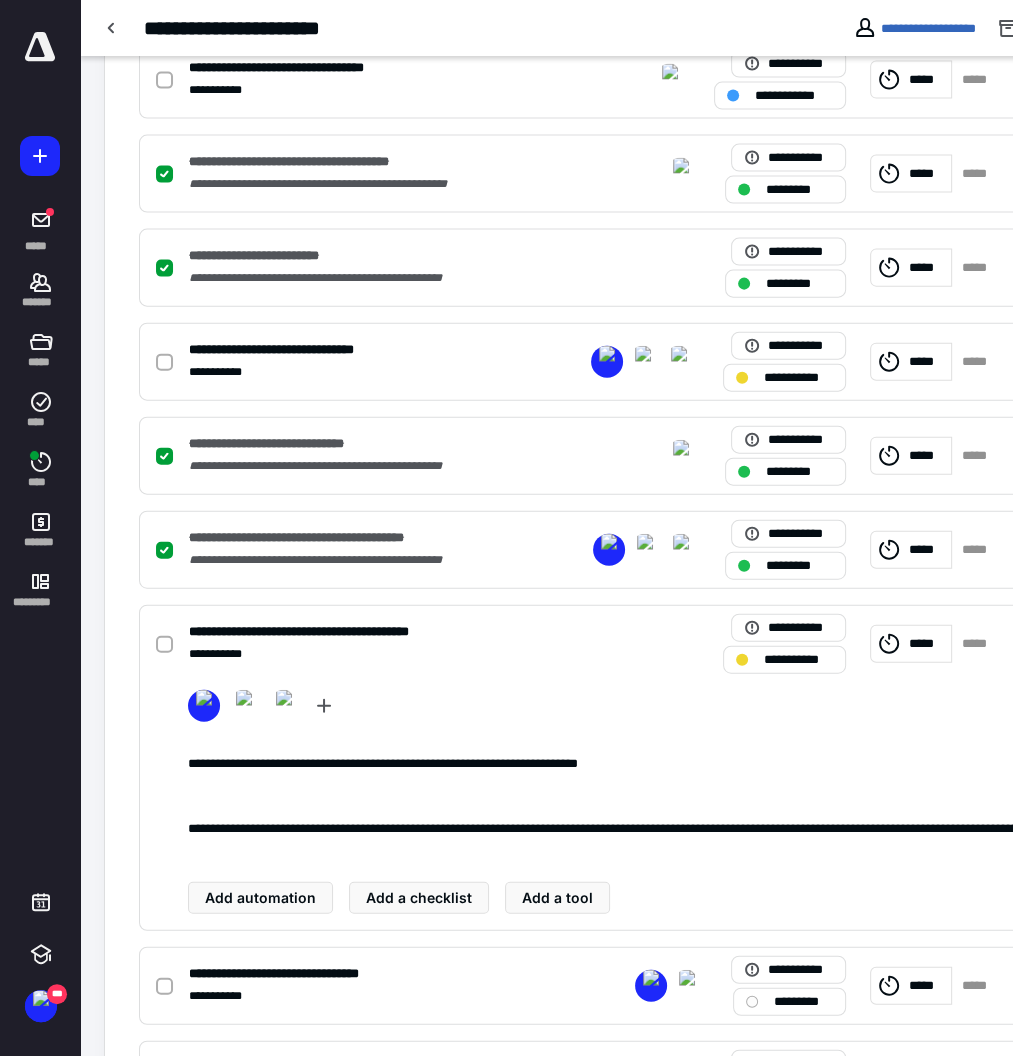 click on "****" at bounding box center [41, 470] 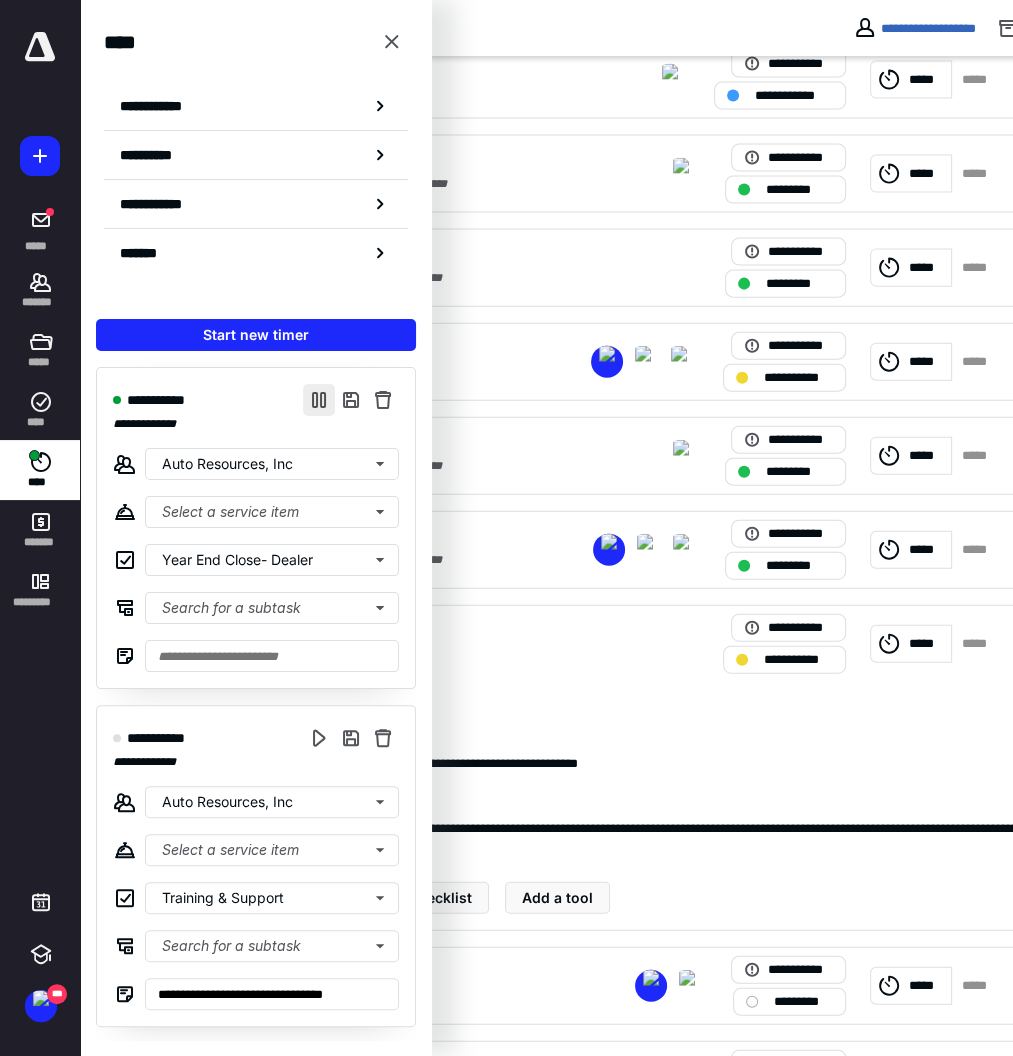 click at bounding box center (319, 400) 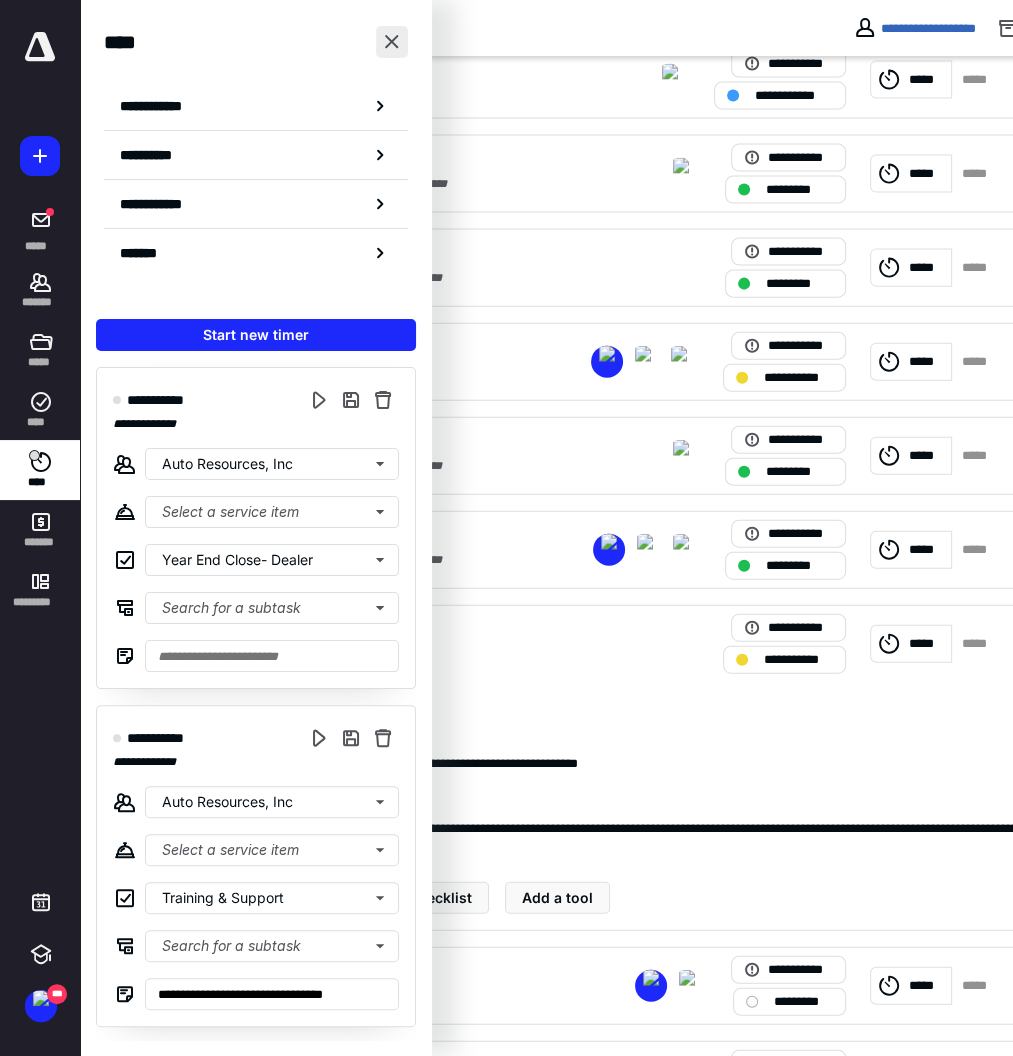 click at bounding box center [392, 42] 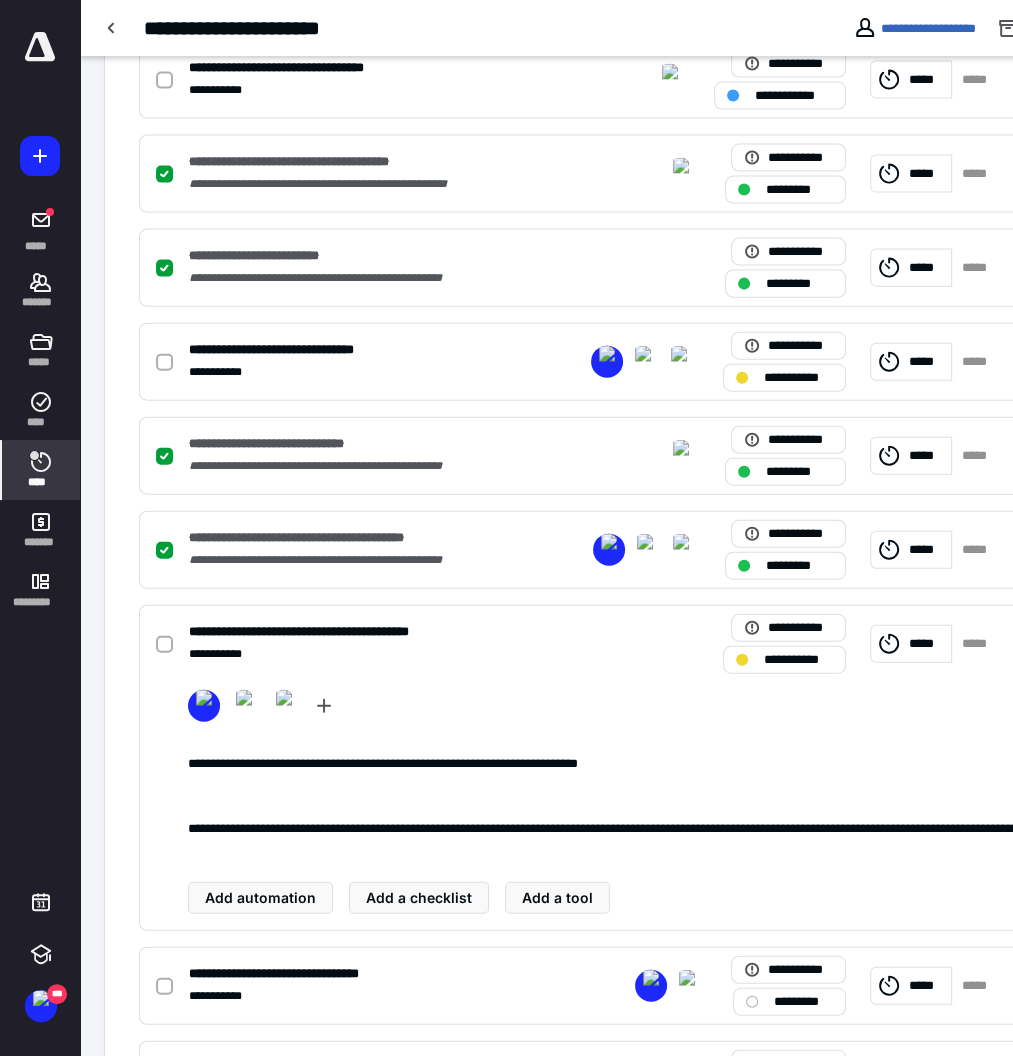 click 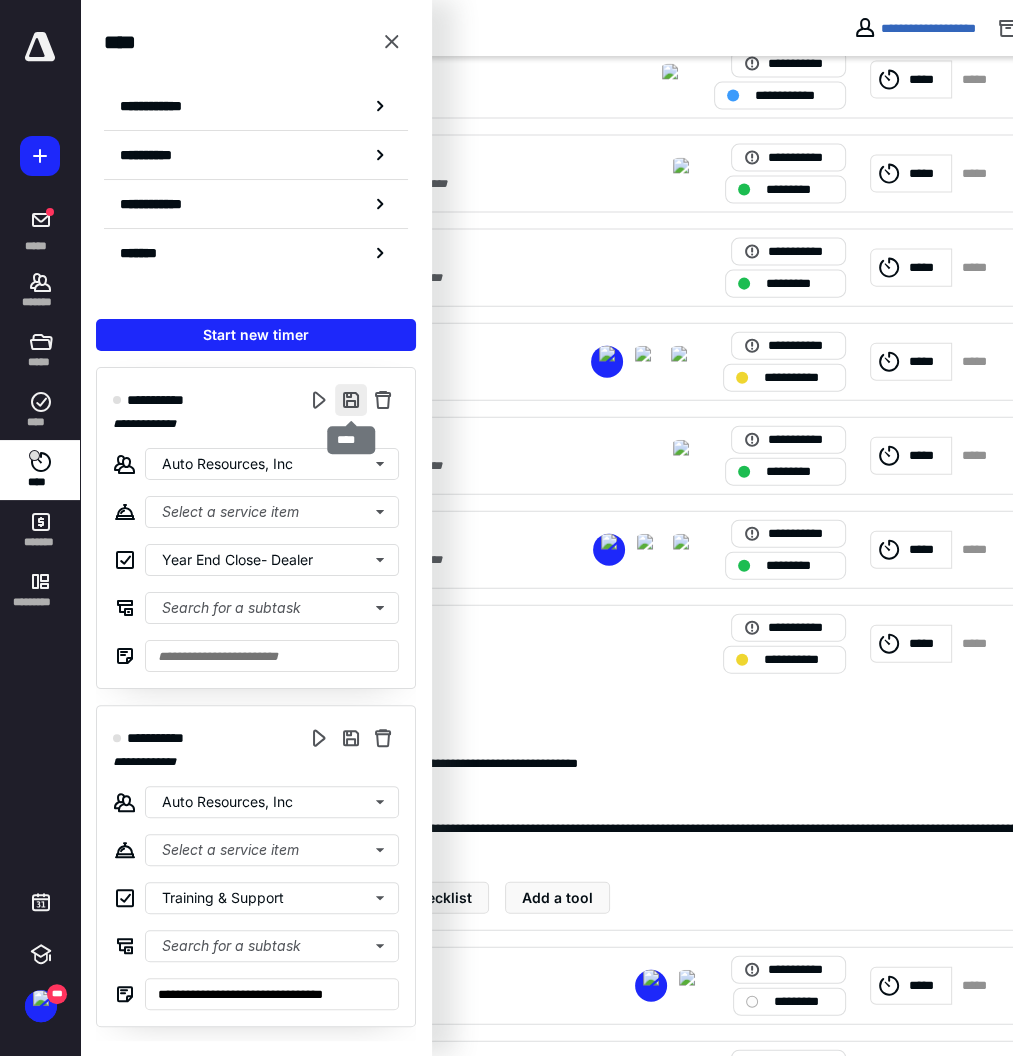 click at bounding box center [351, 400] 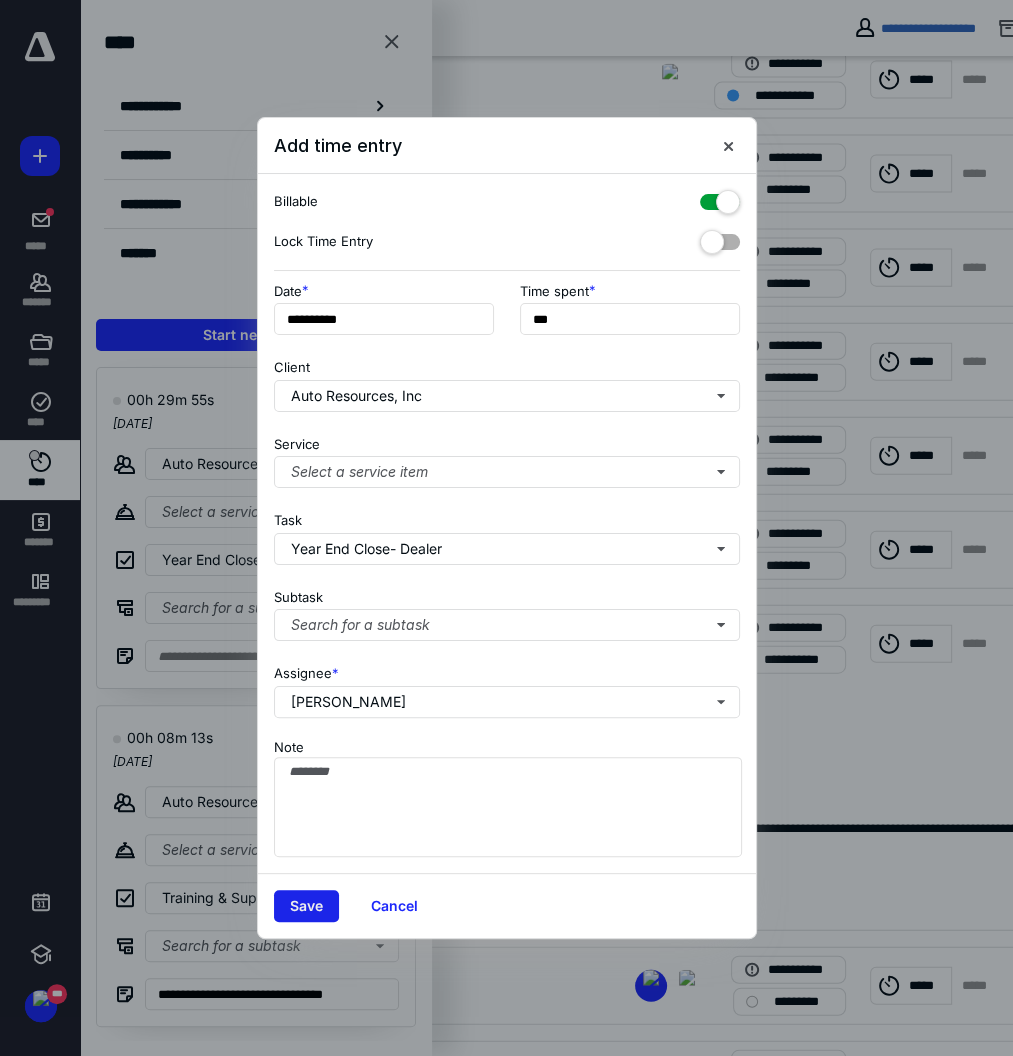 click on "Save" at bounding box center (306, 906) 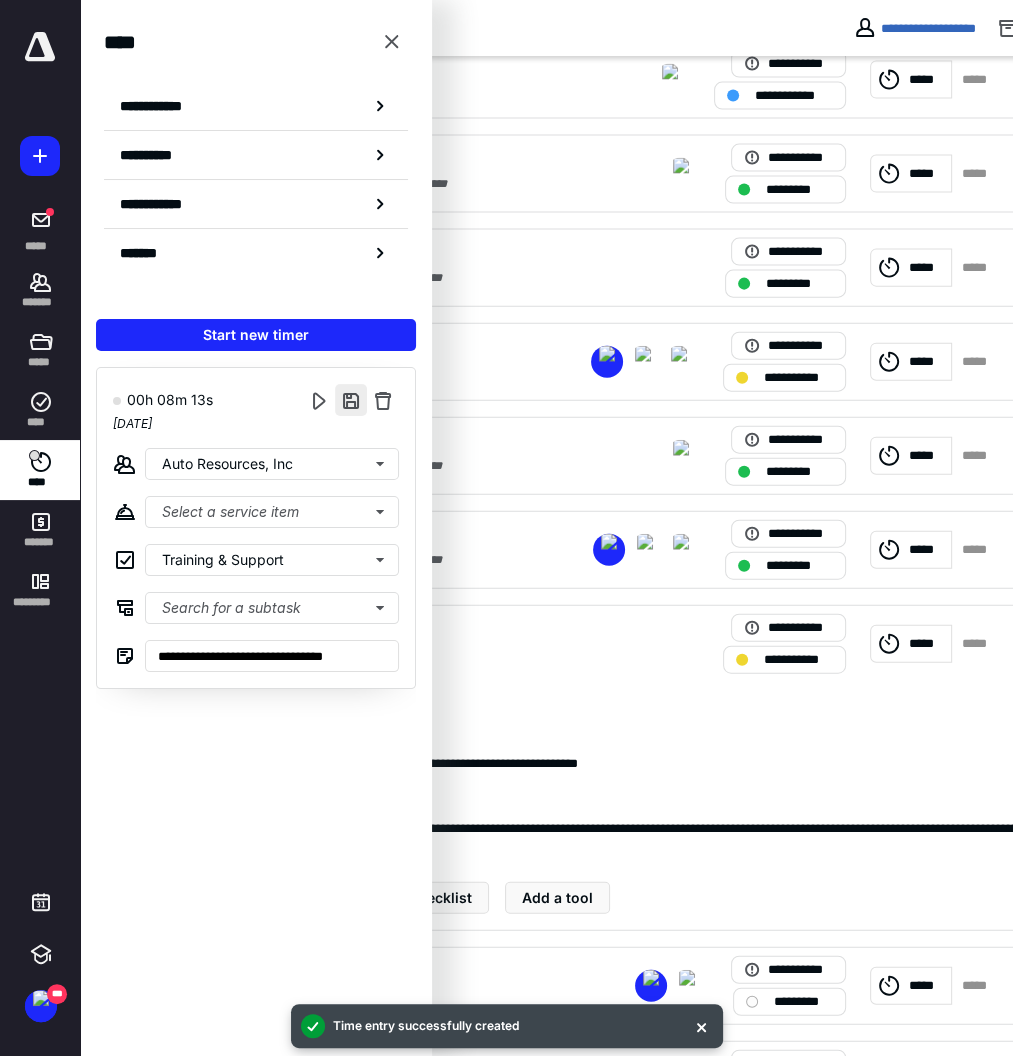 click at bounding box center (351, 400) 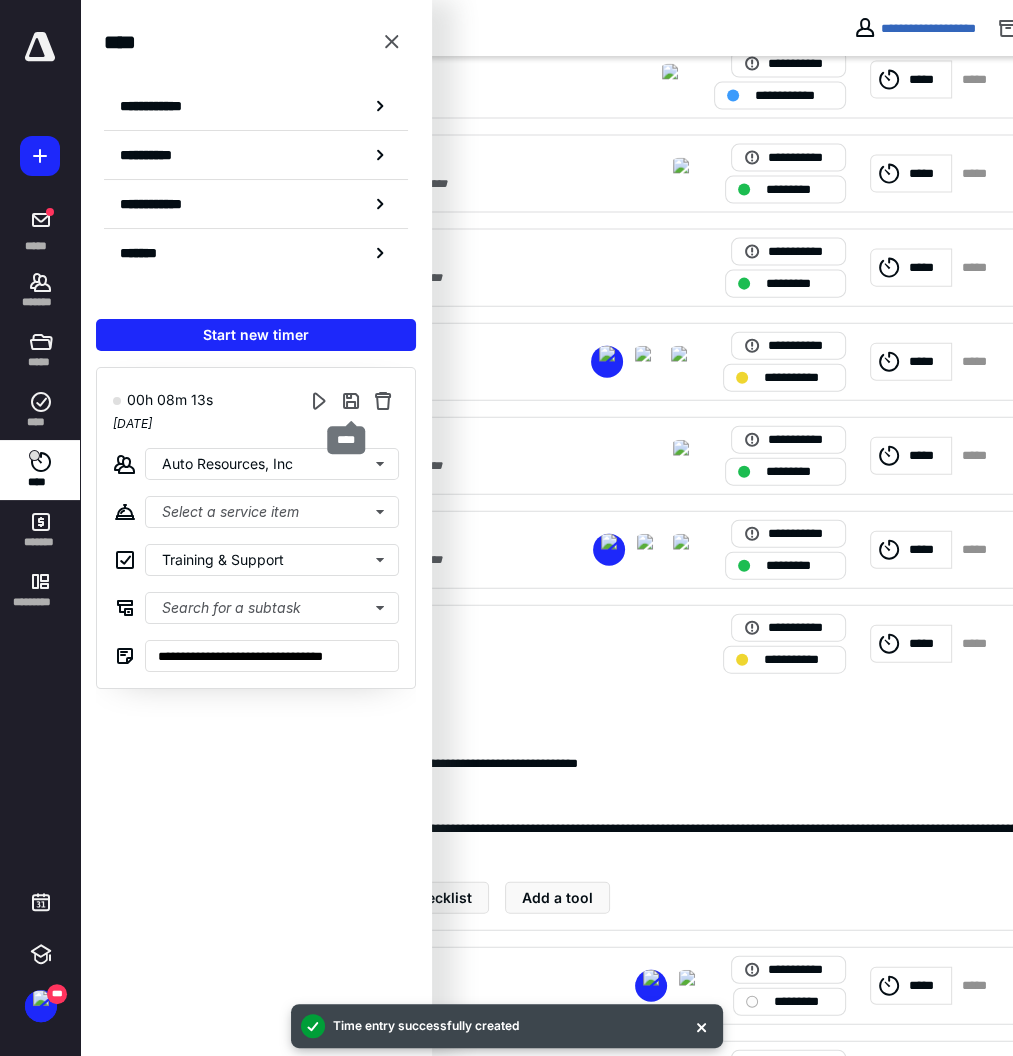 type on "**" 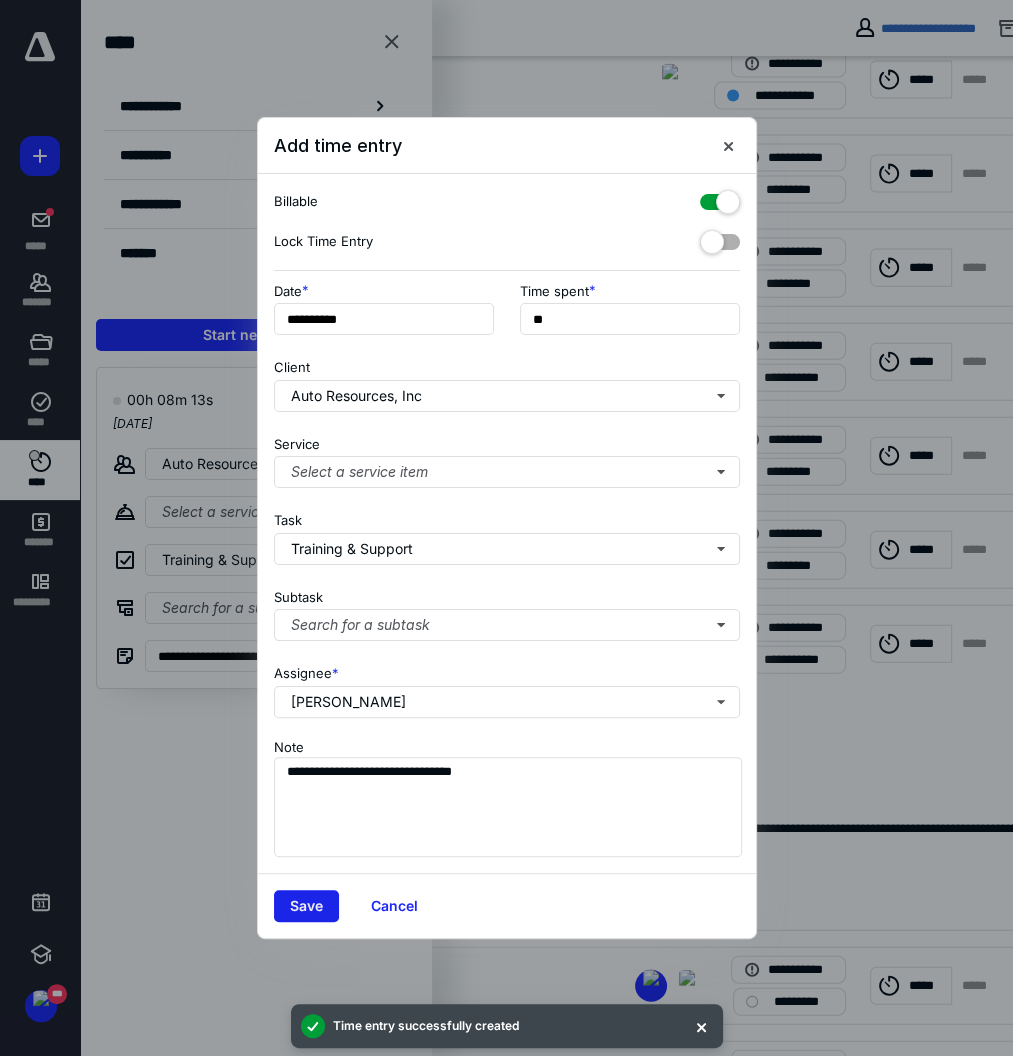 click on "Save" at bounding box center [306, 906] 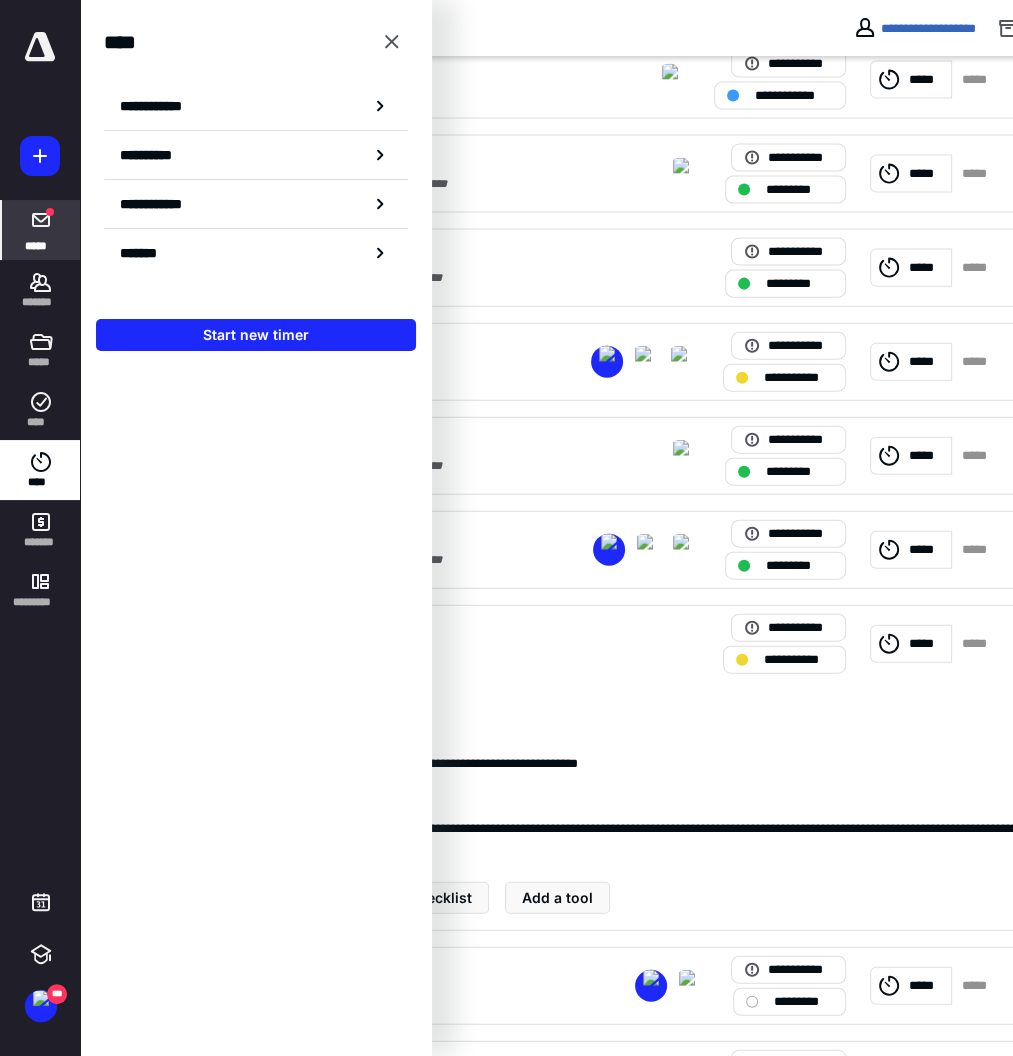 click 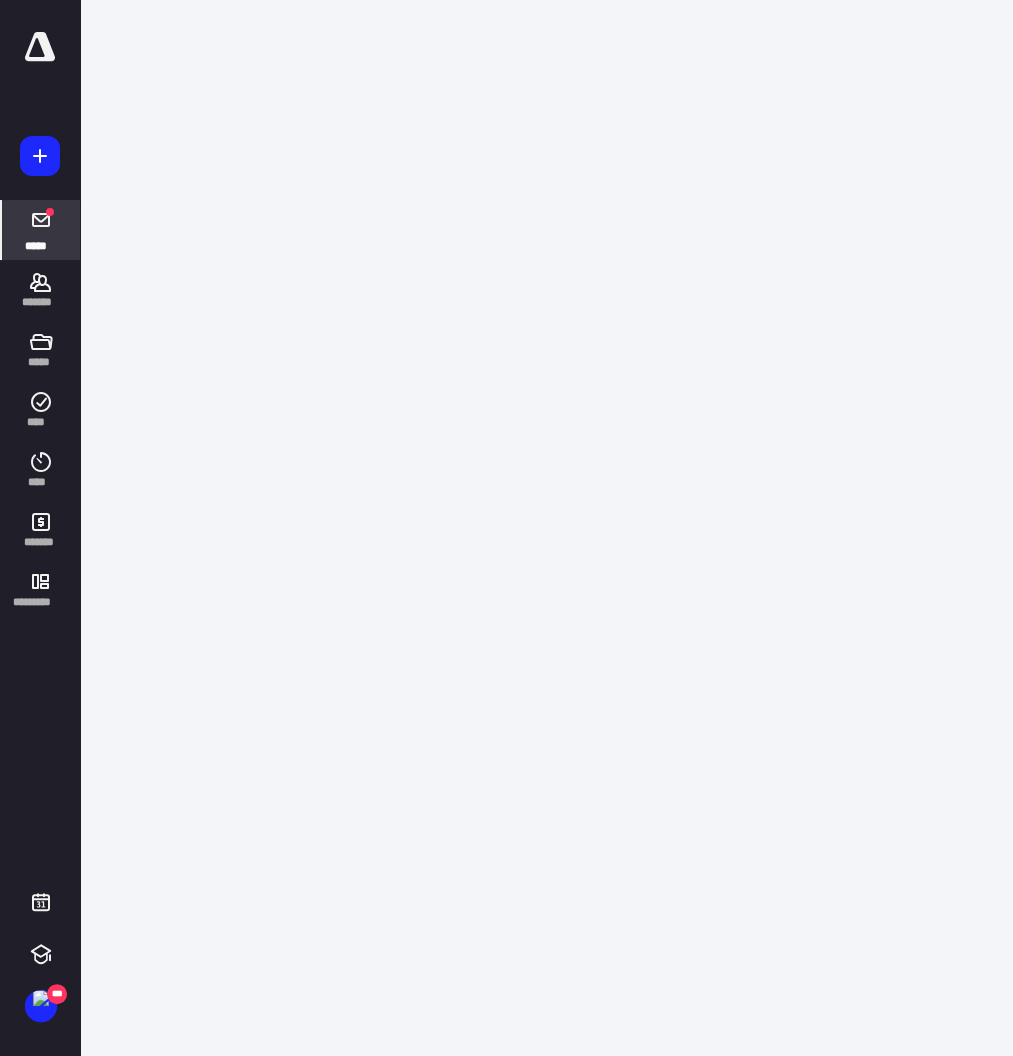 scroll, scrollTop: 0, scrollLeft: 0, axis: both 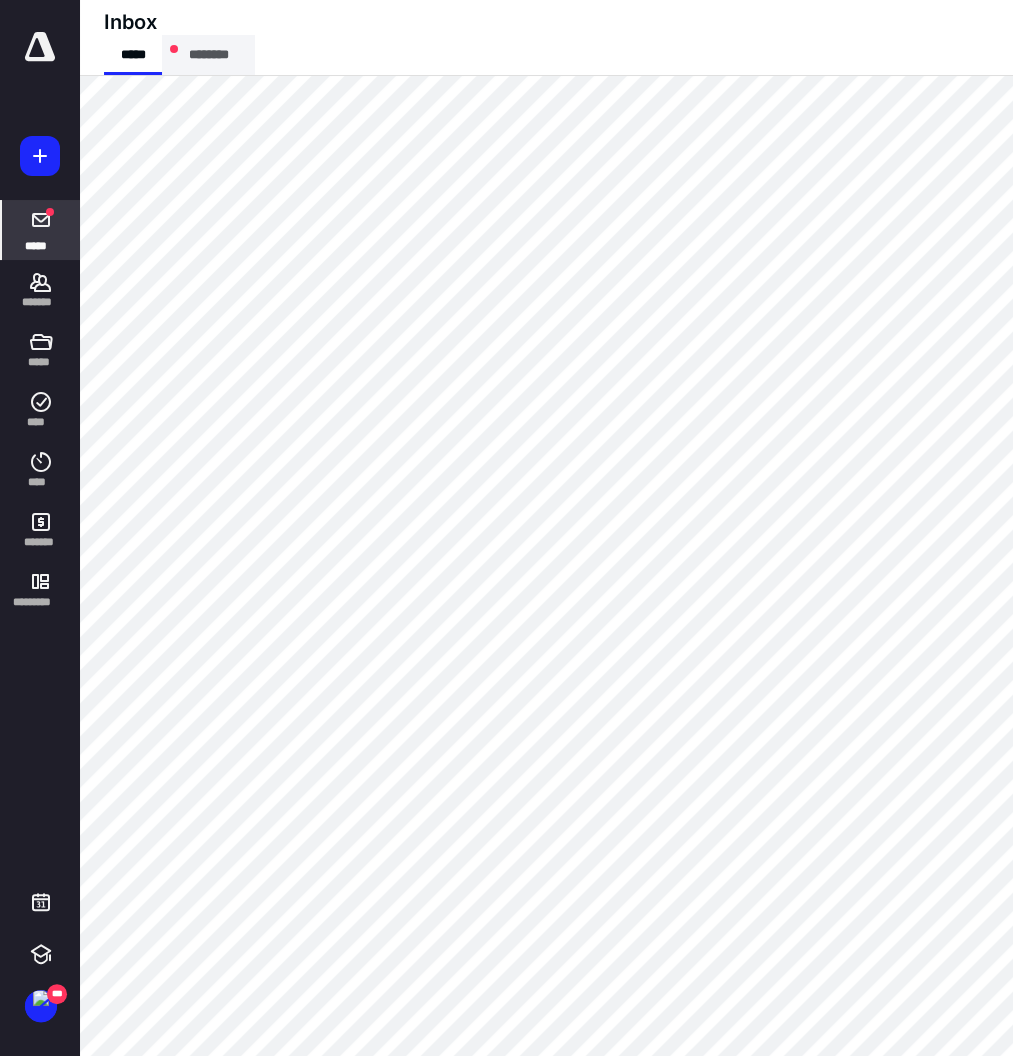 click on "********" at bounding box center (208, 55) 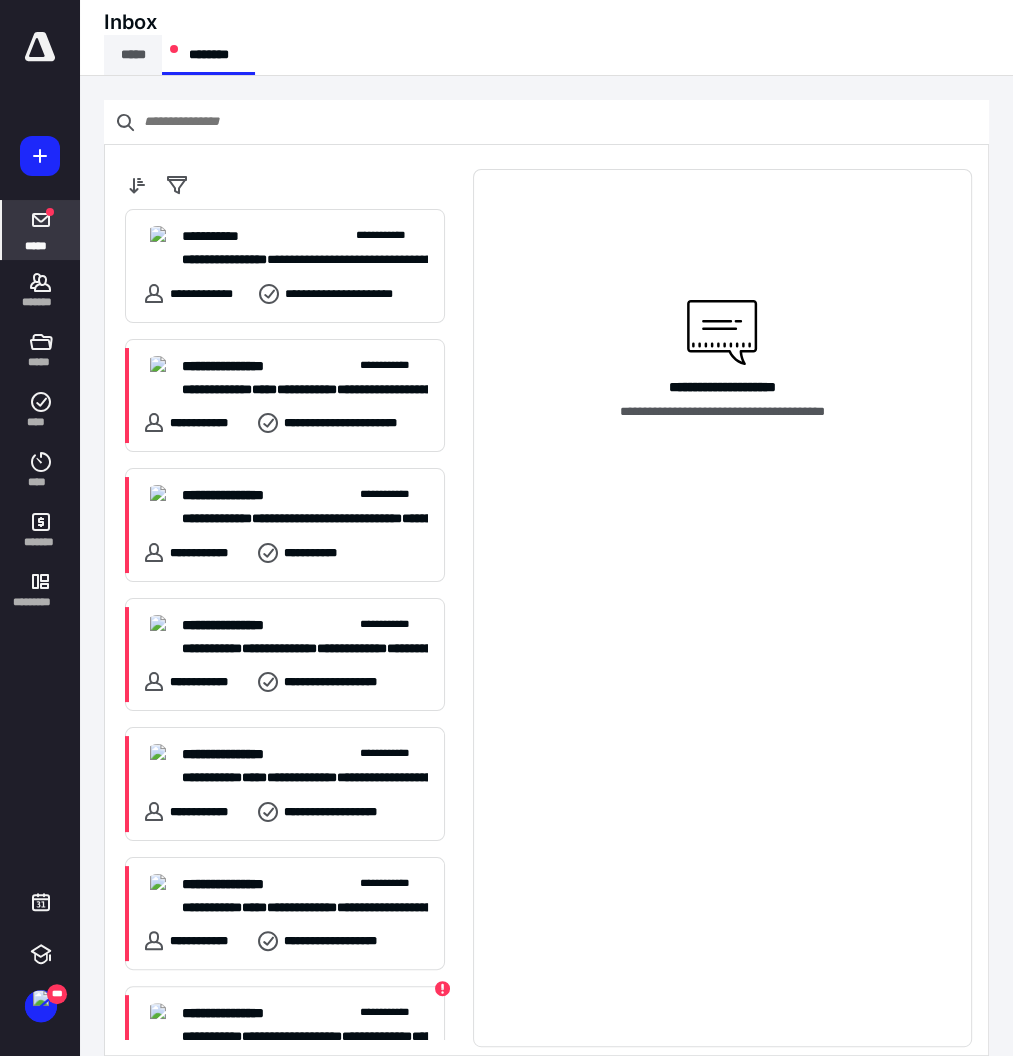 click on "*****" at bounding box center (133, 55) 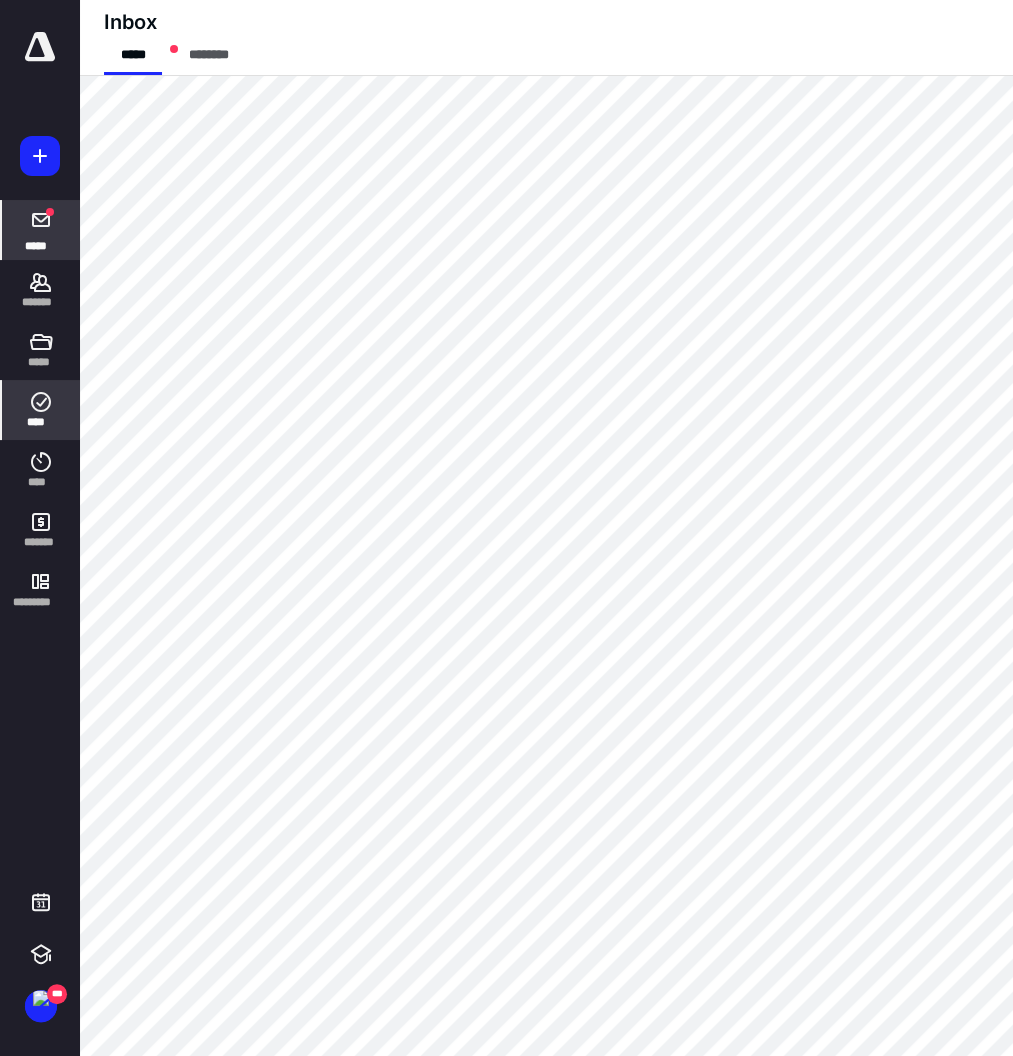 click 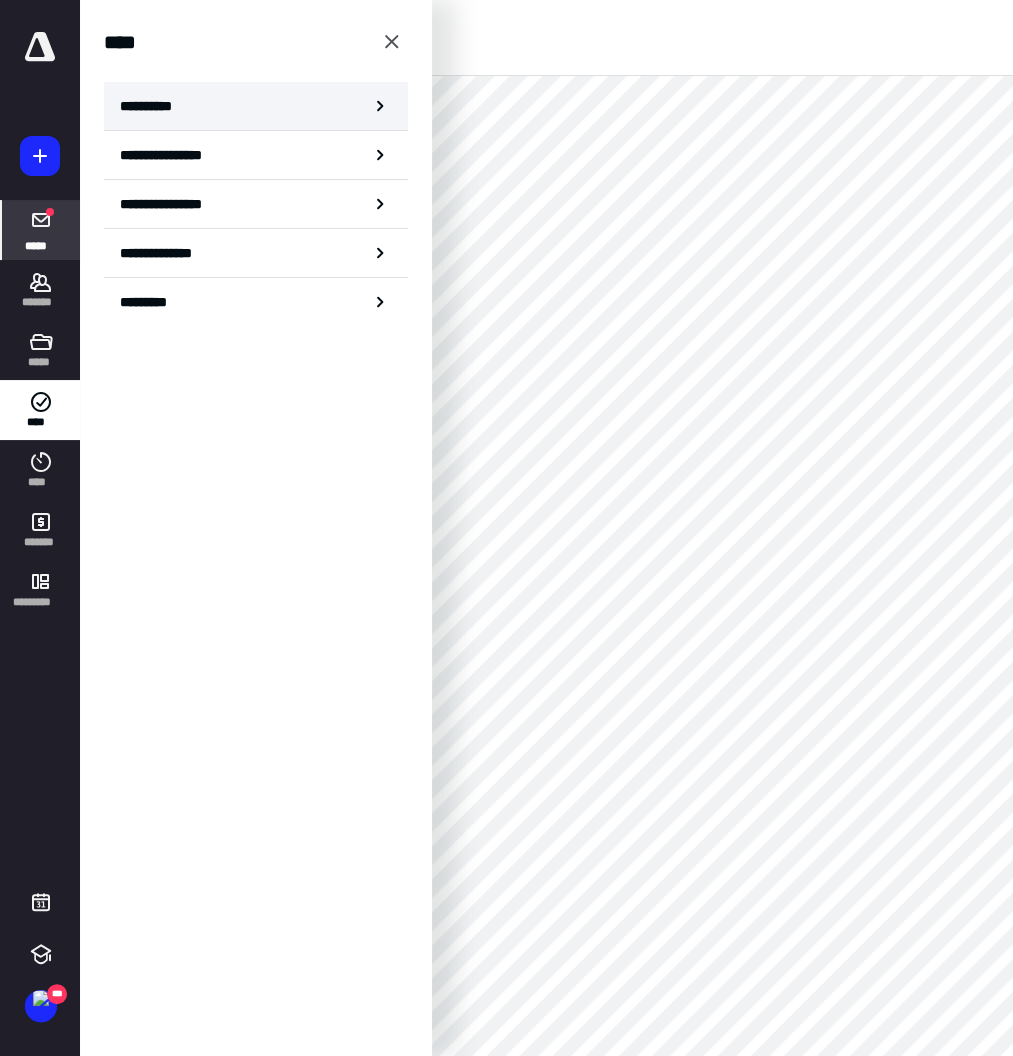 click on "**********" at bounding box center (153, 106) 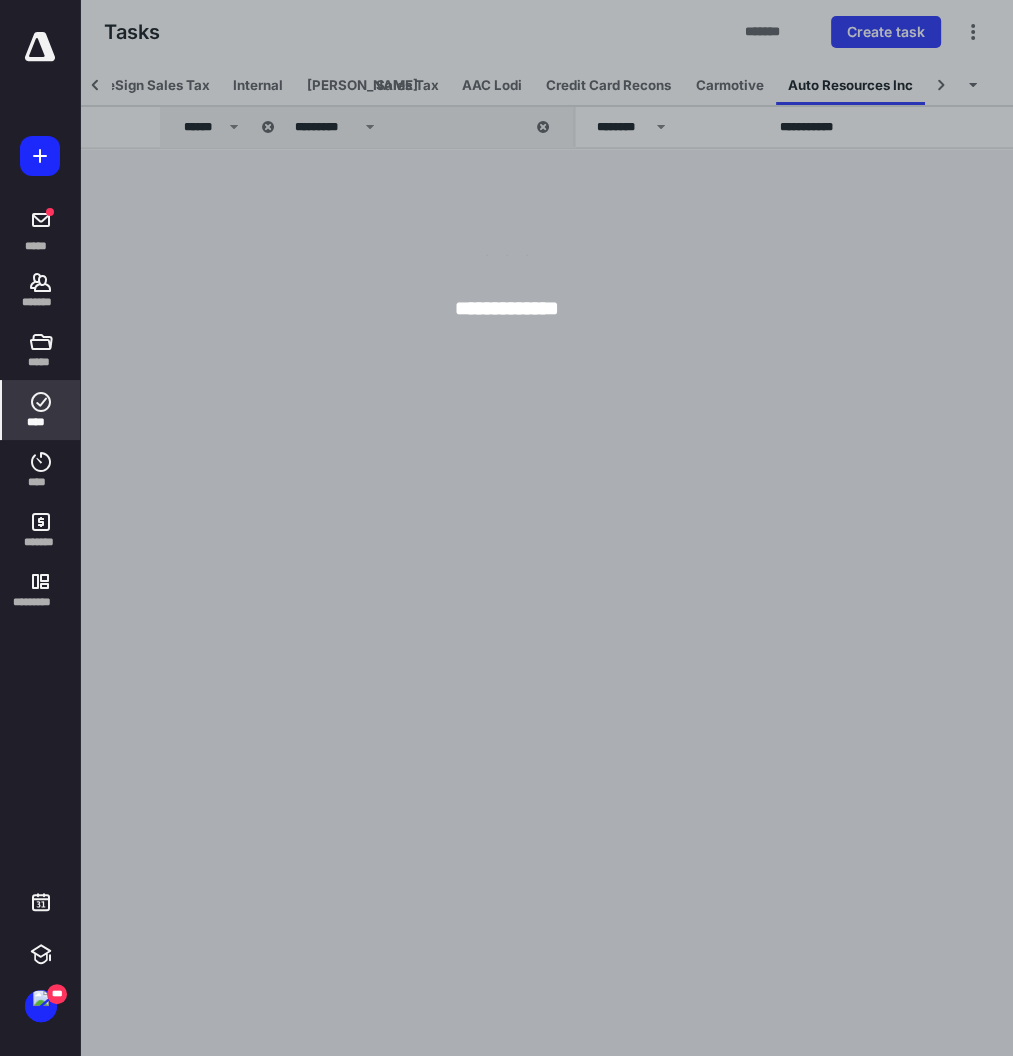 scroll, scrollTop: 0, scrollLeft: 296, axis: horizontal 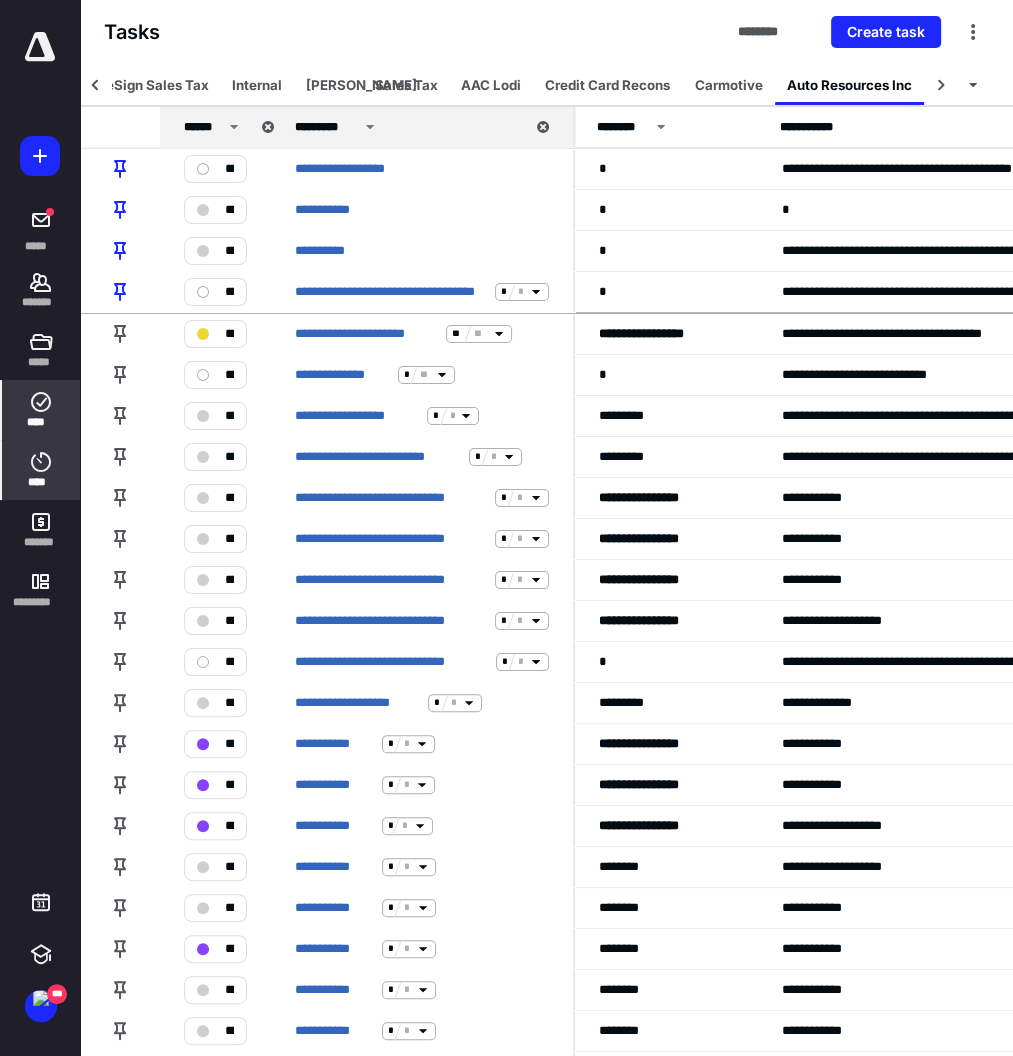 click 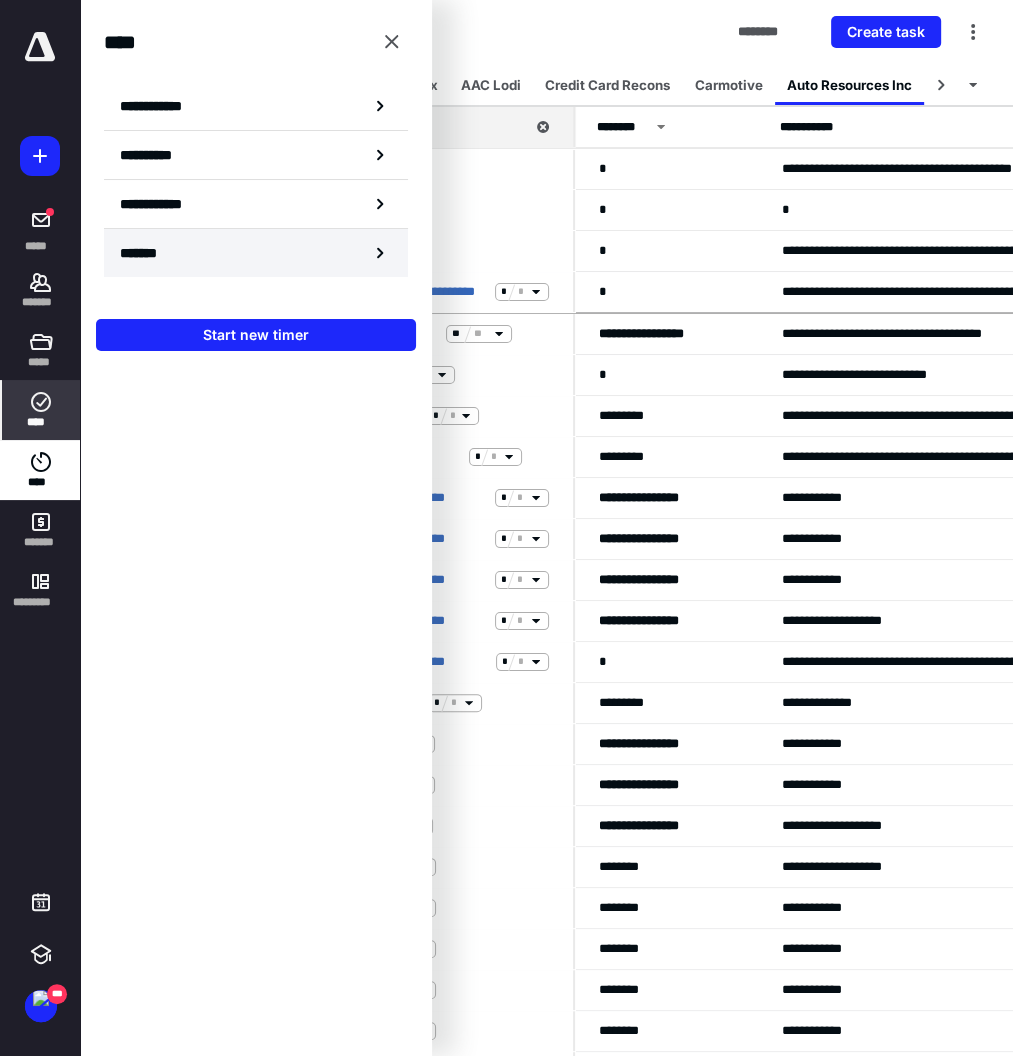 click on "*******" at bounding box center [256, 253] 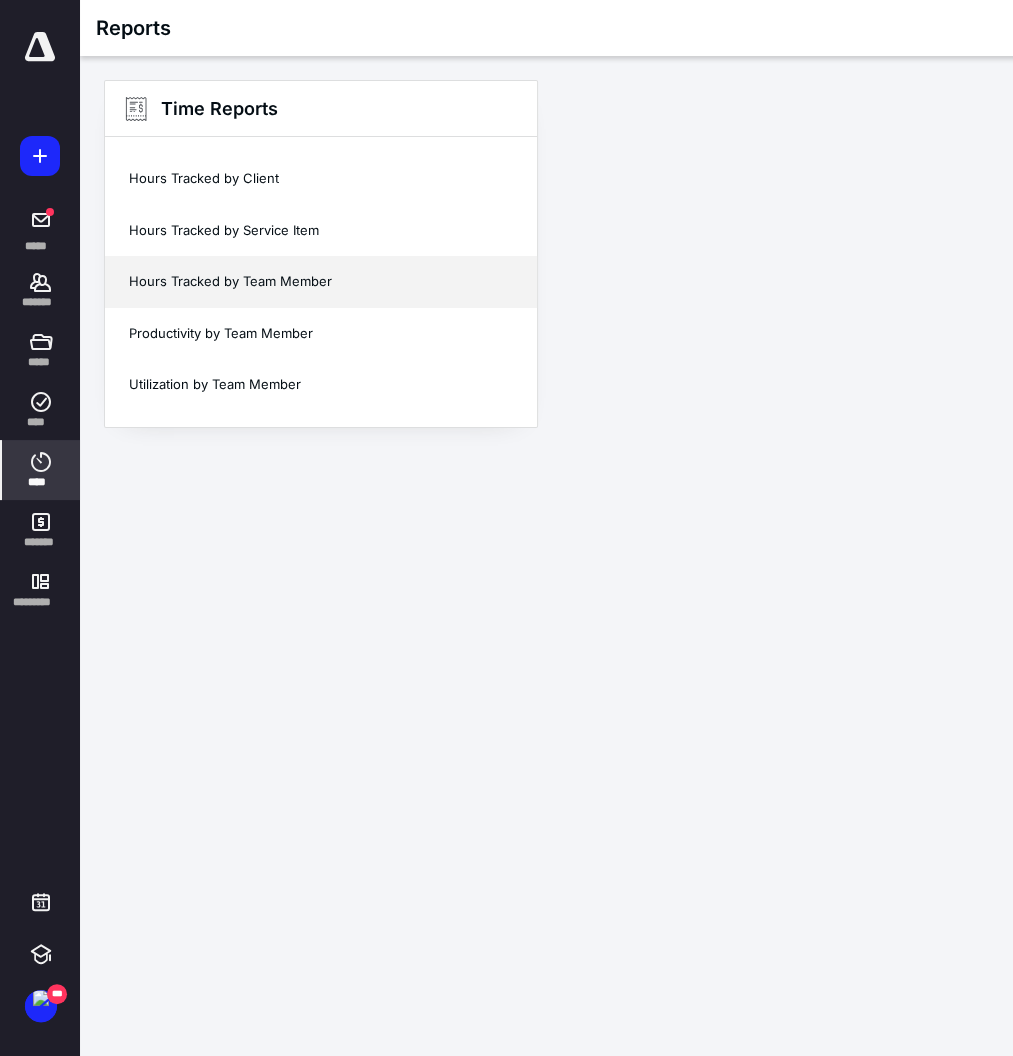 click on "Hours Tracked by Team Member" at bounding box center (321, 282) 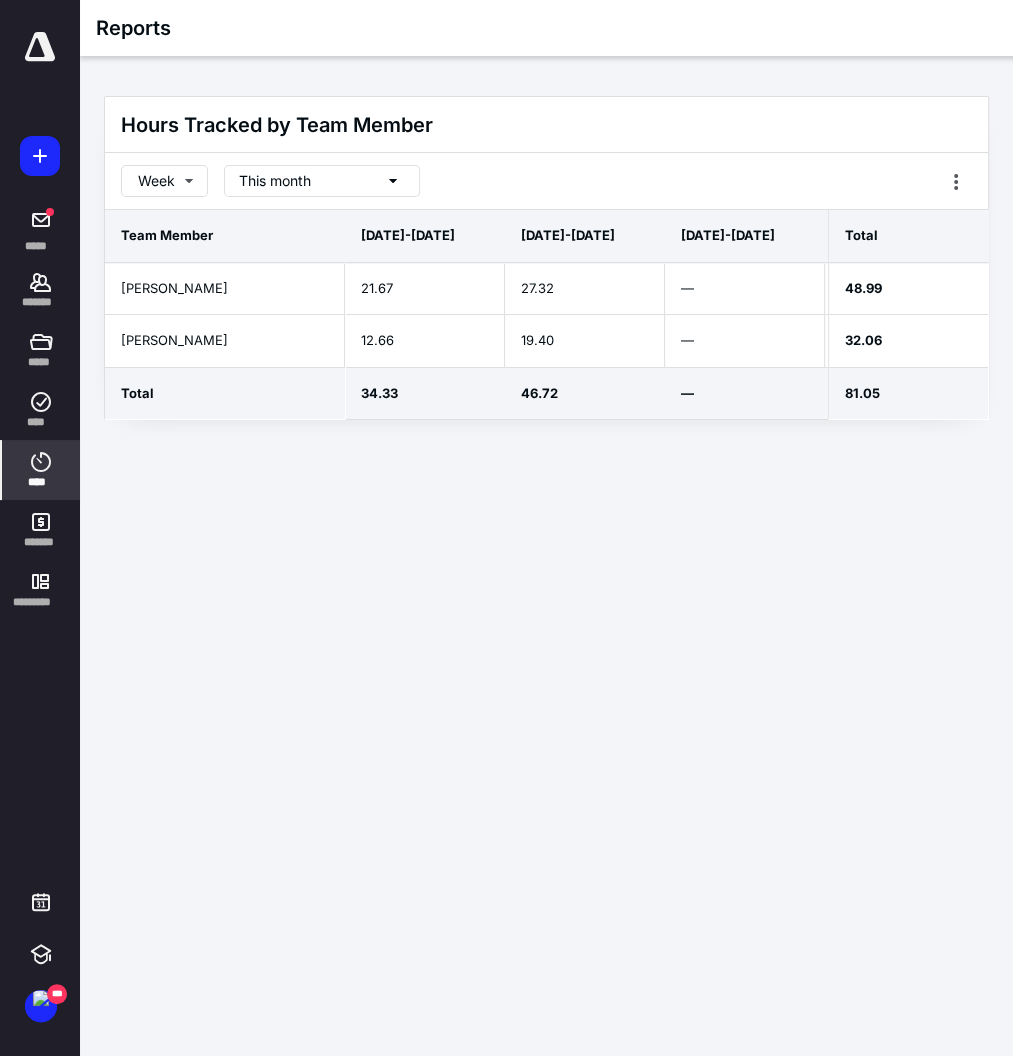 click on "This month" at bounding box center (322, 181) 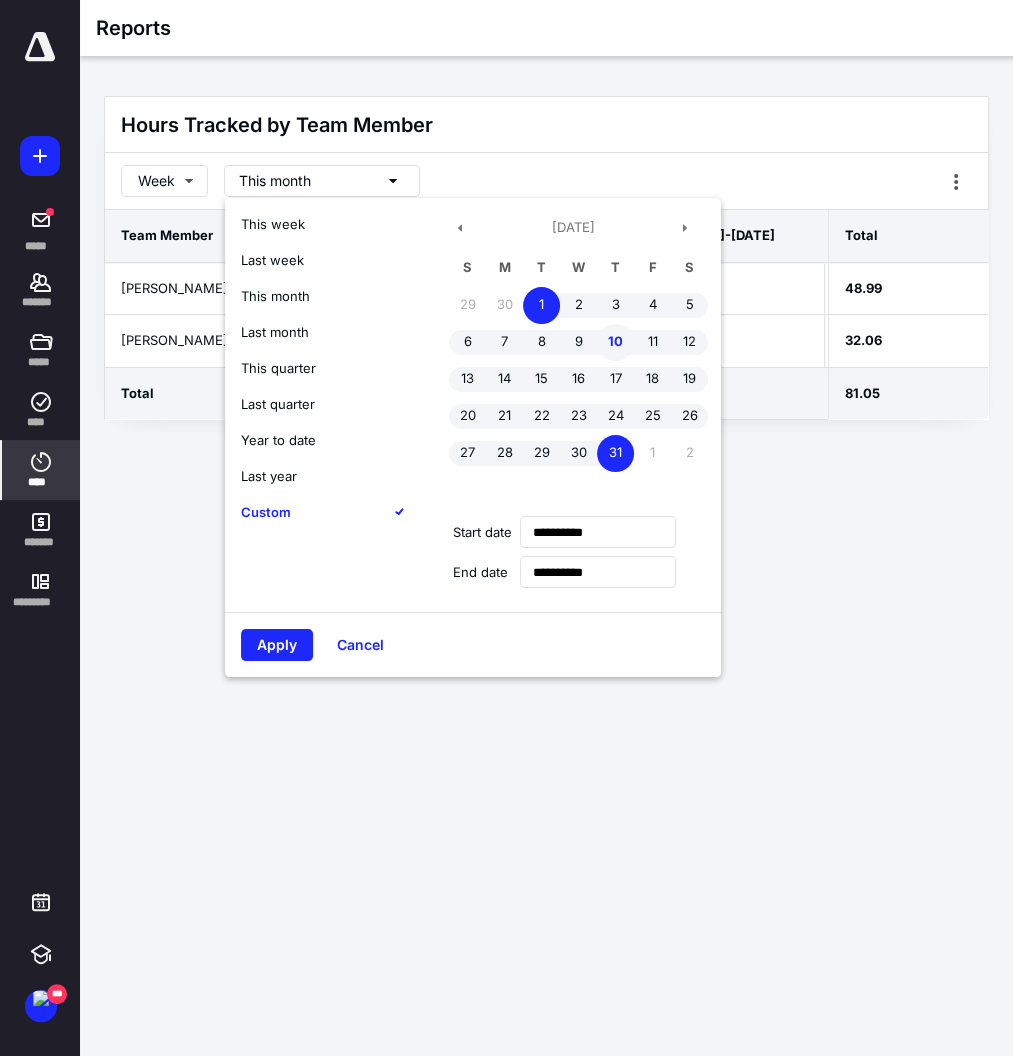 click on "10" at bounding box center [615, 342] 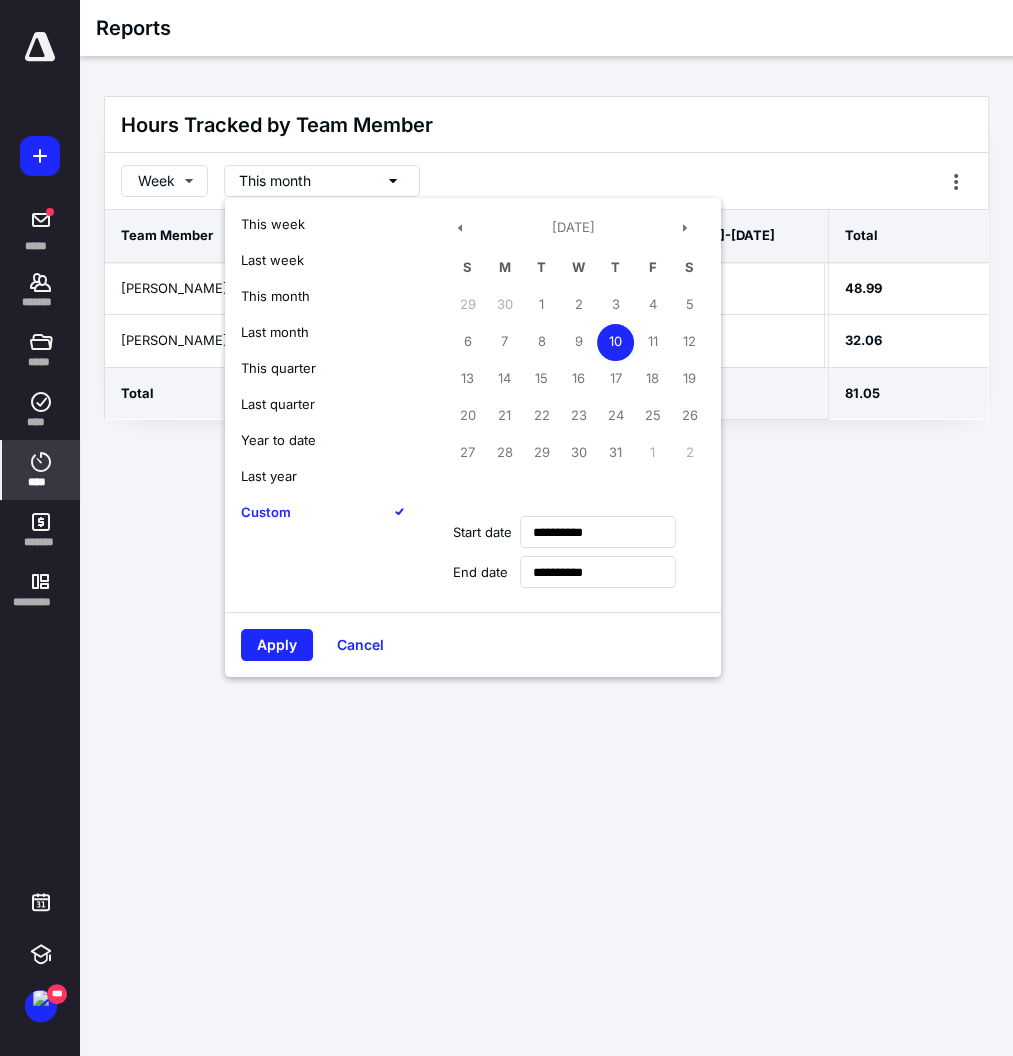 type on "**********" 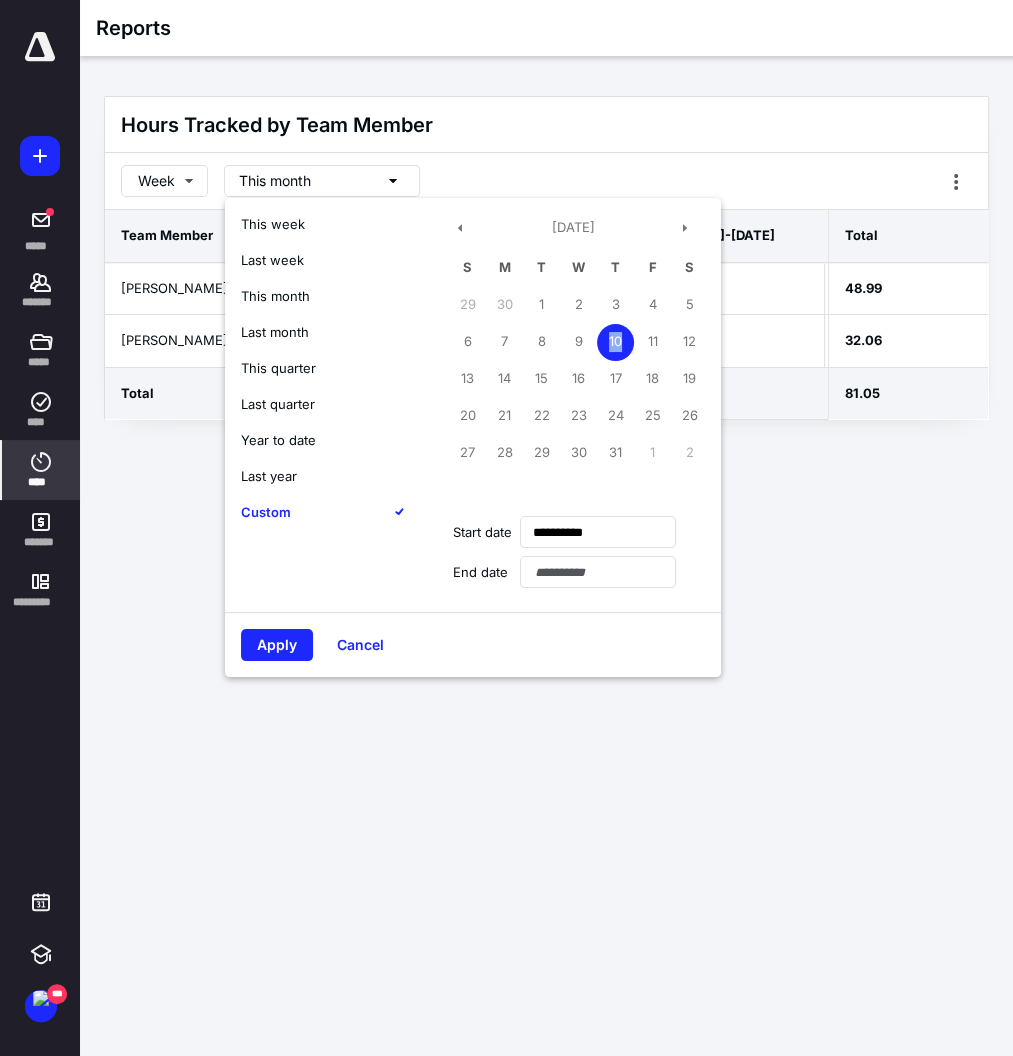 click on "10" at bounding box center (615, 342) 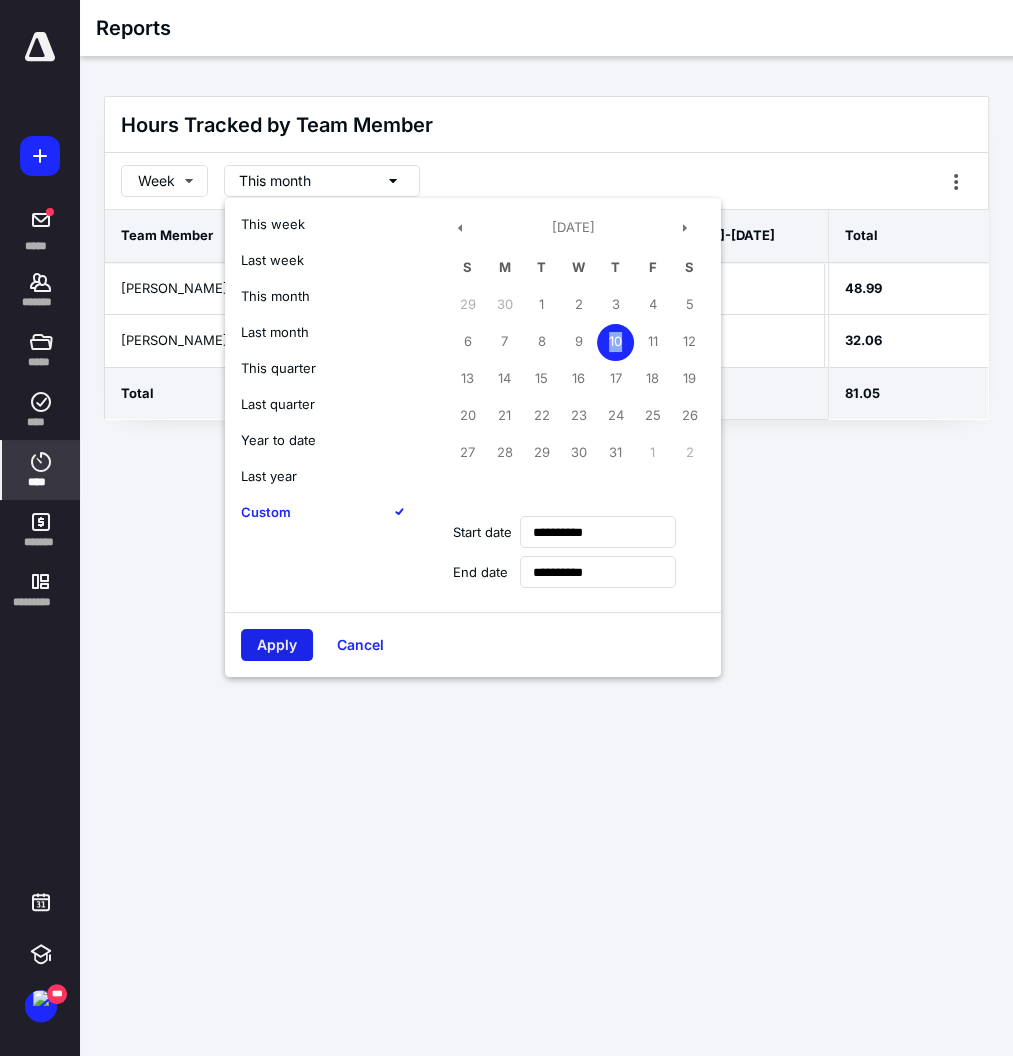 click on "Apply" at bounding box center [277, 645] 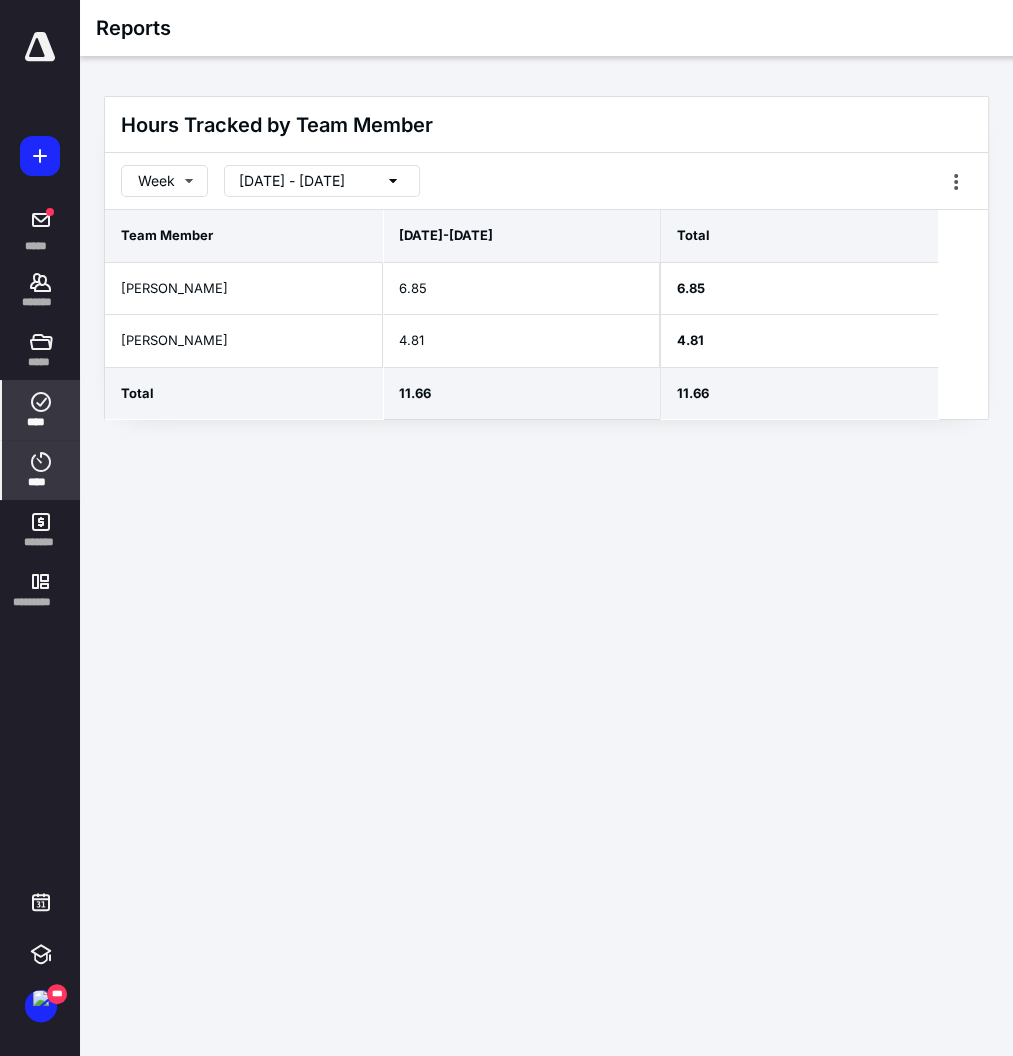 click on "****" at bounding box center [41, 410] 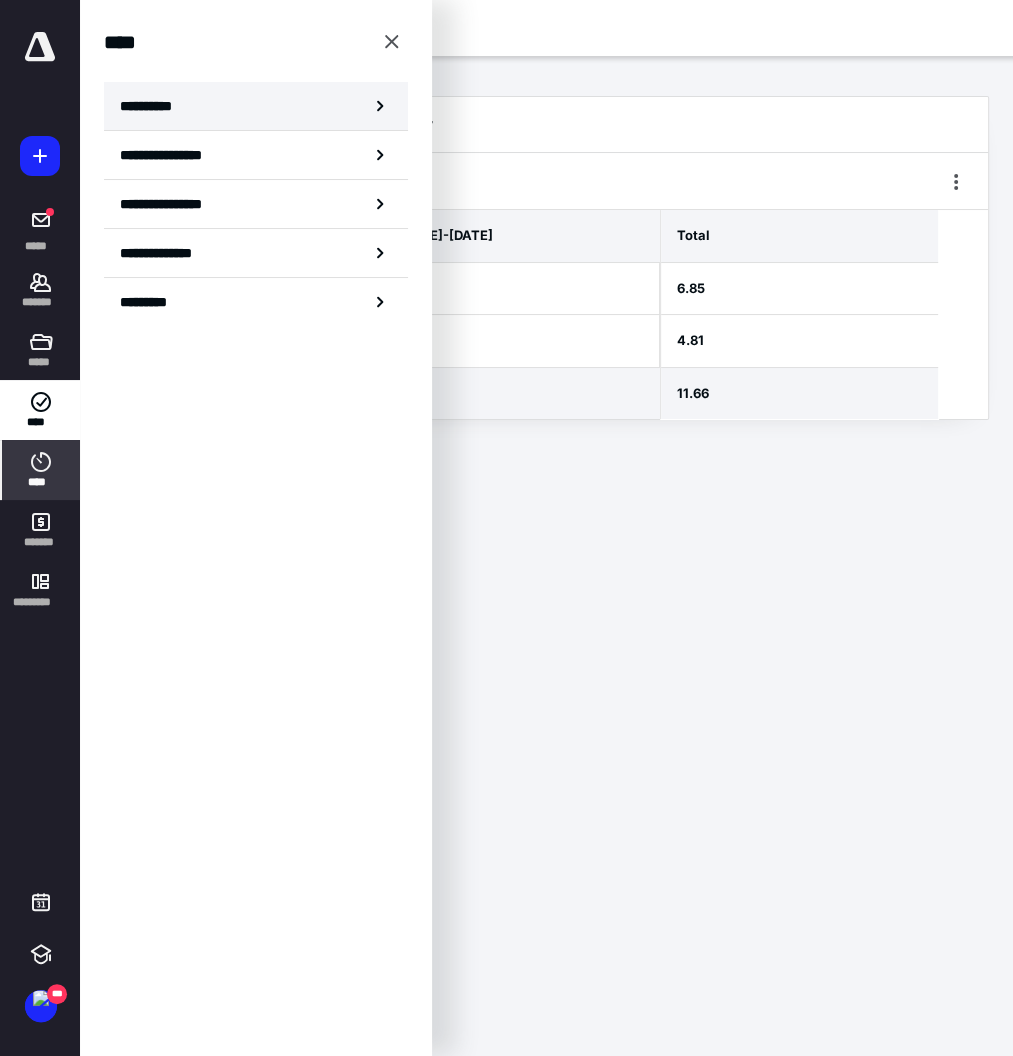 click on "**********" at bounding box center [256, 106] 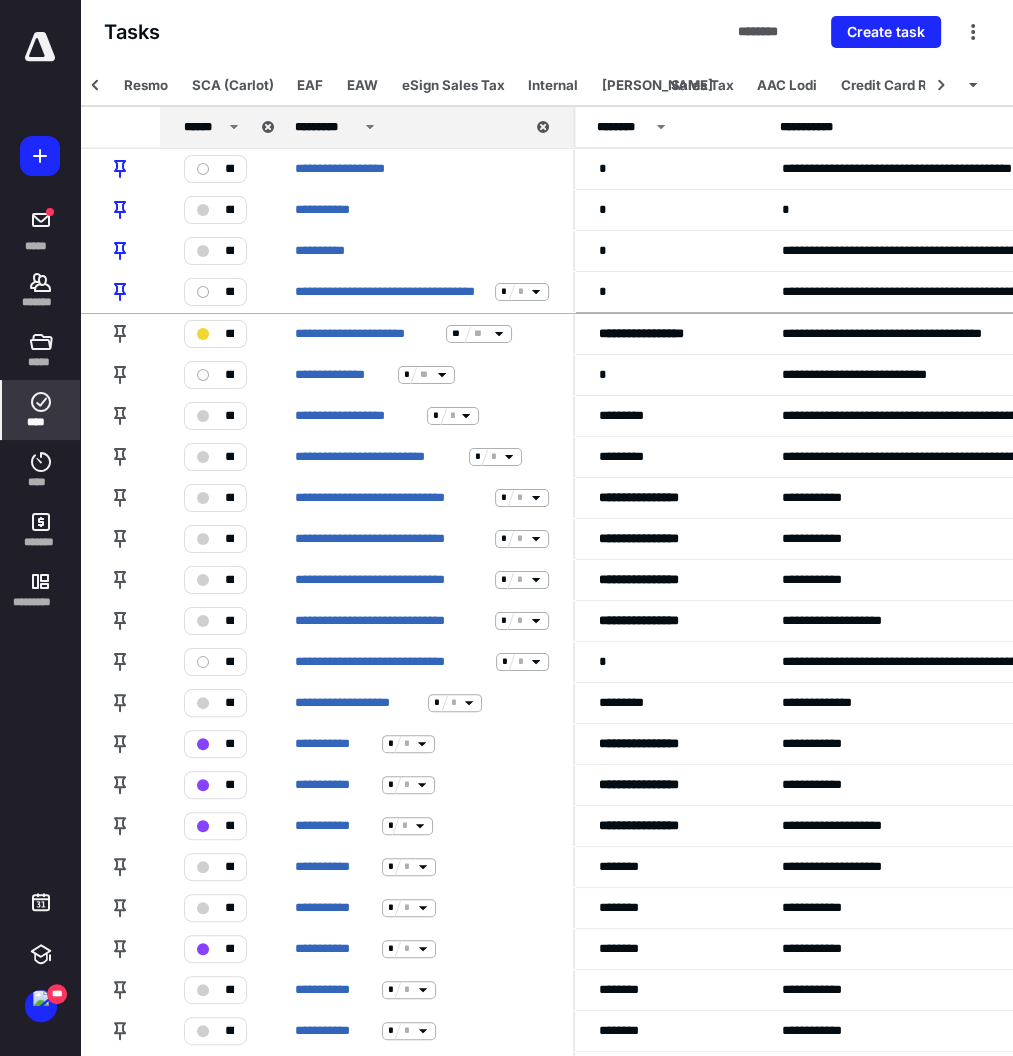 scroll, scrollTop: 0, scrollLeft: 296, axis: horizontal 